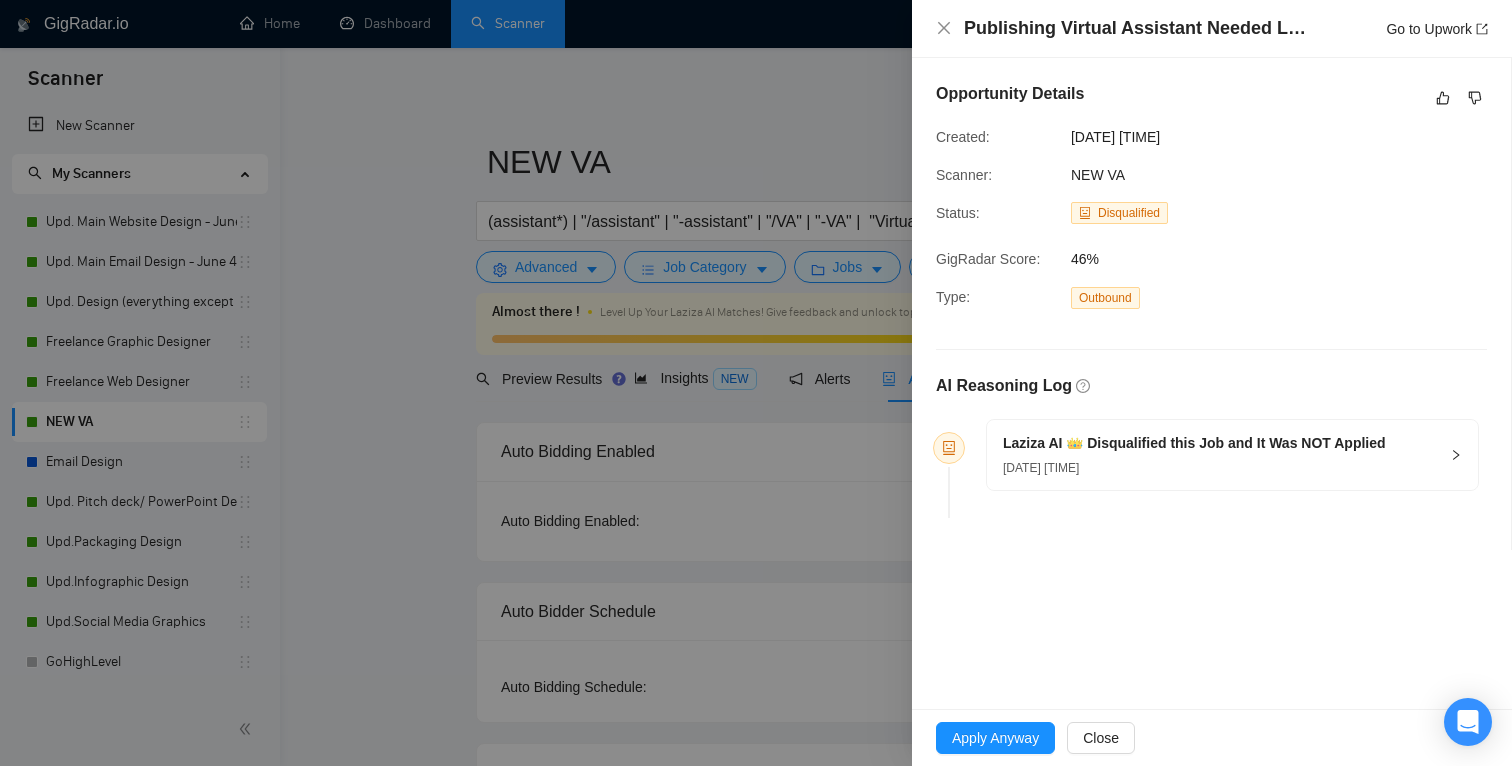 scroll, scrollTop: 0, scrollLeft: 0, axis: both 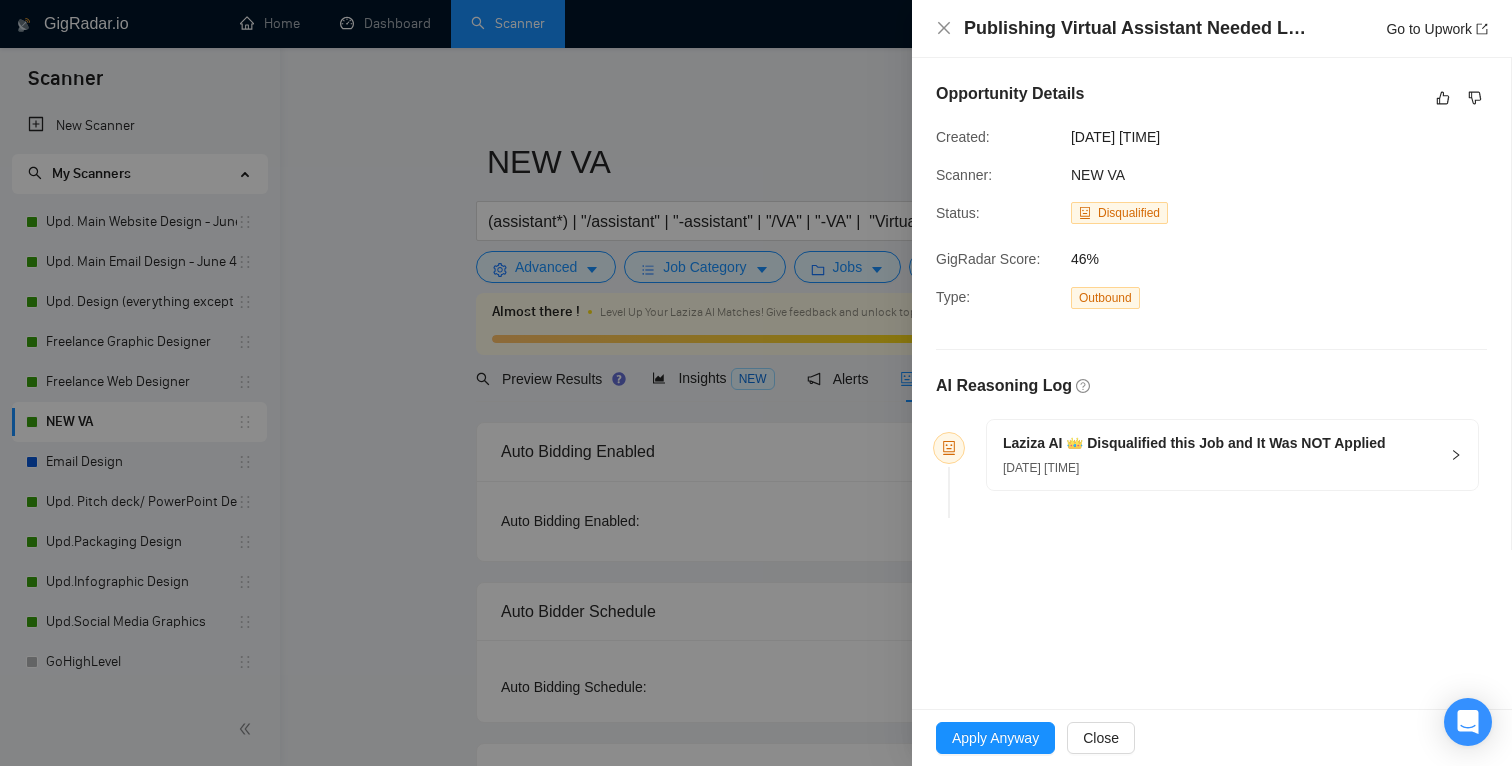 click on "Laziza AI 👑 Disqualified this Job and It Was NOT Applied [DATE] [TIME]" at bounding box center [1232, 455] 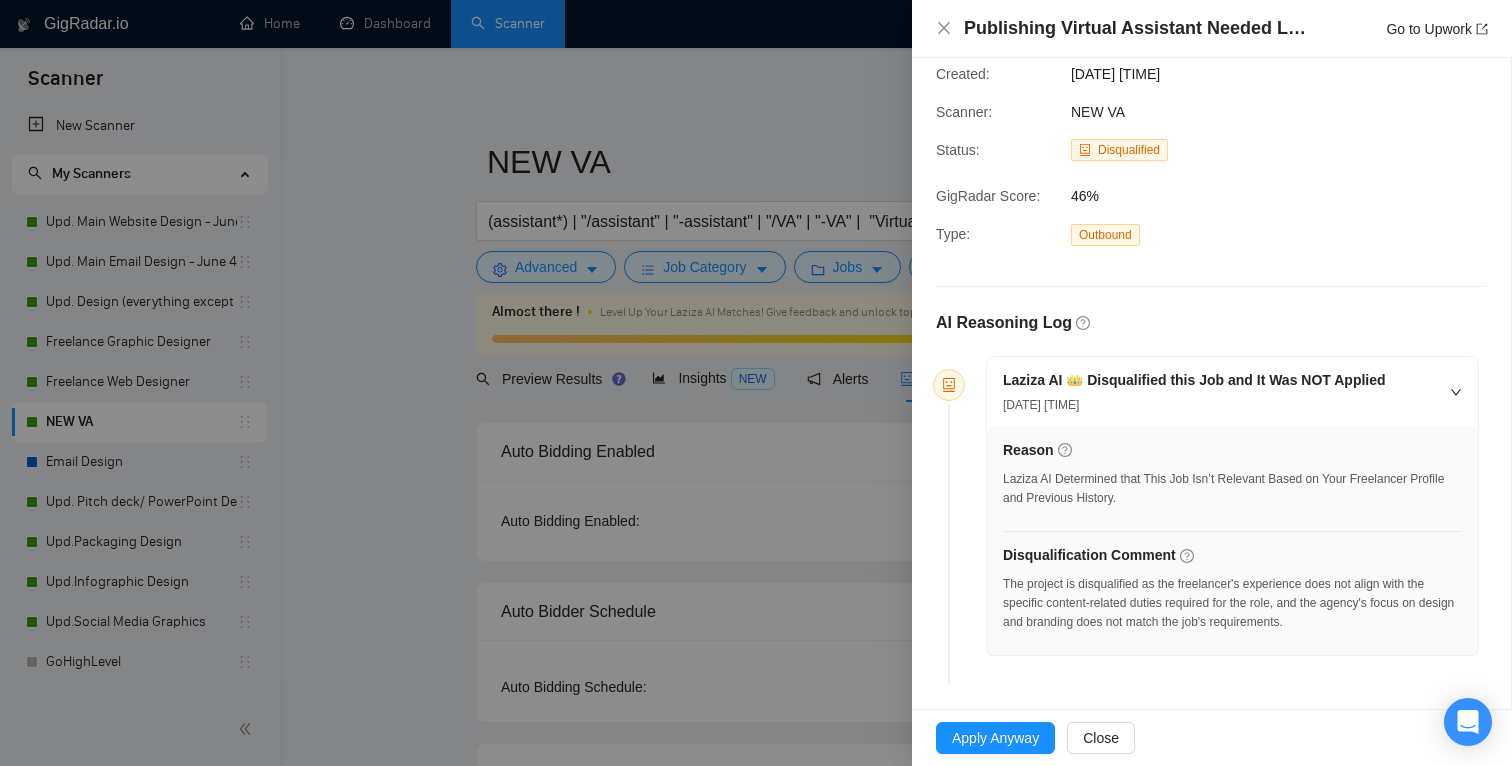 scroll, scrollTop: 67, scrollLeft: 0, axis: vertical 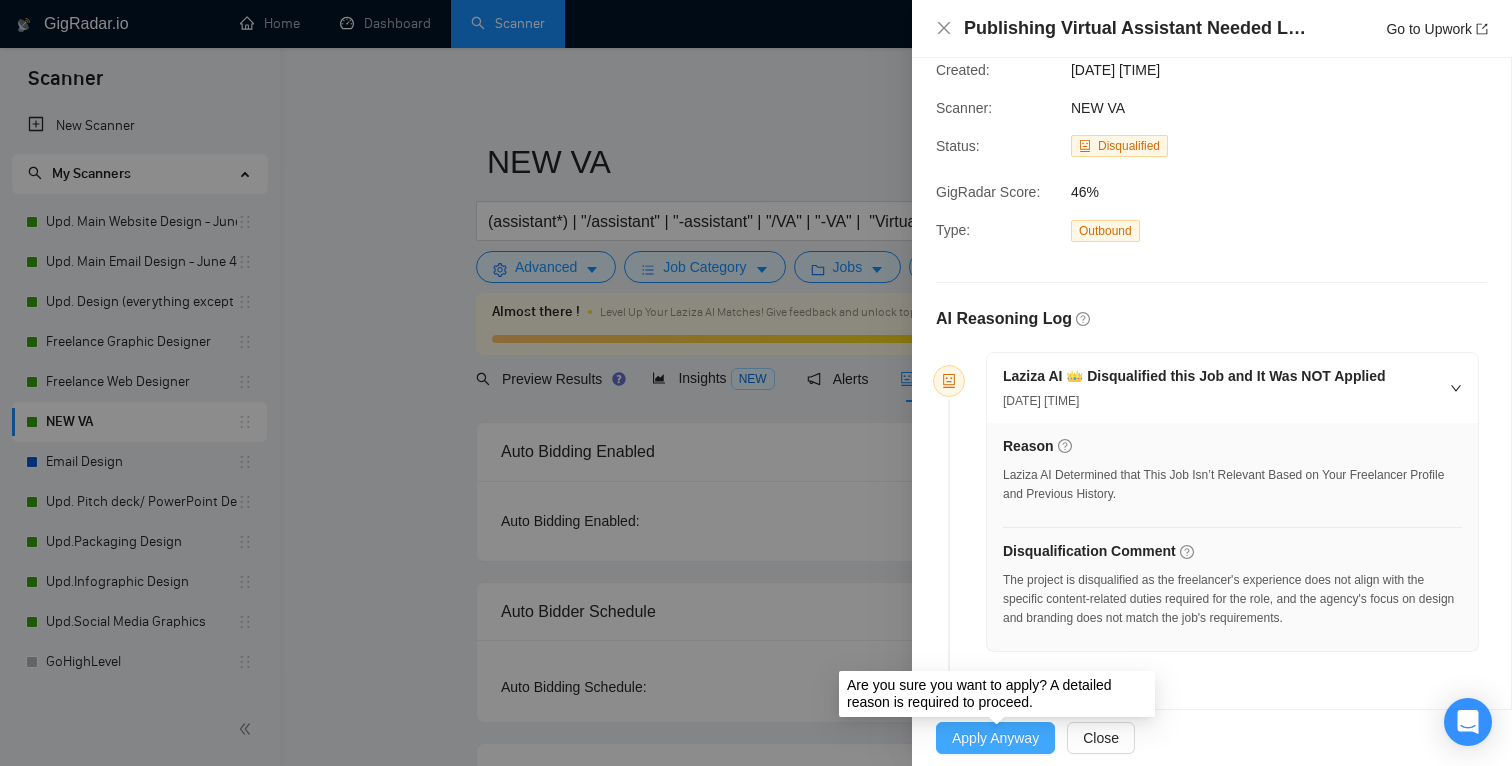 click on "Apply Anyway" at bounding box center [995, 738] 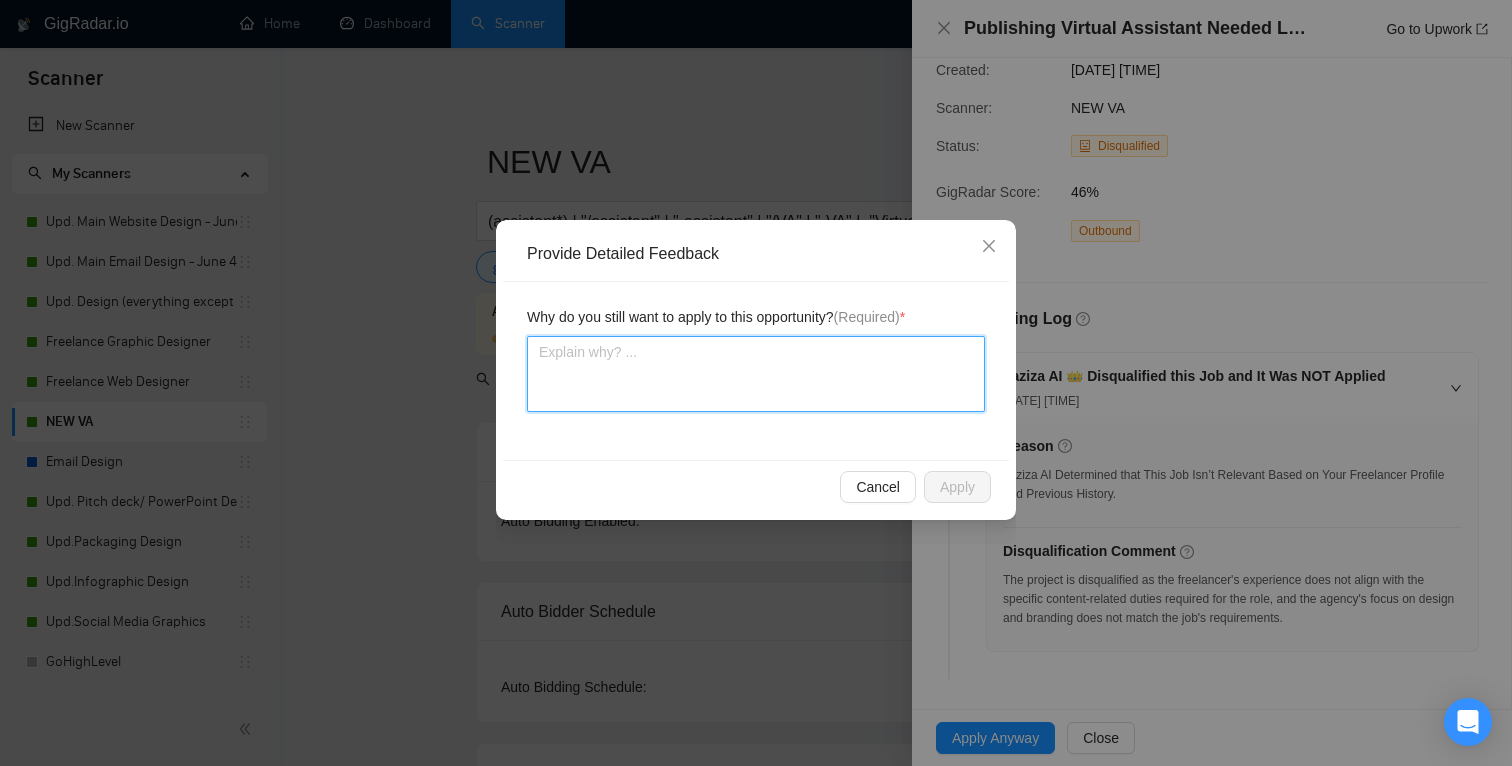 click at bounding box center (756, 374) 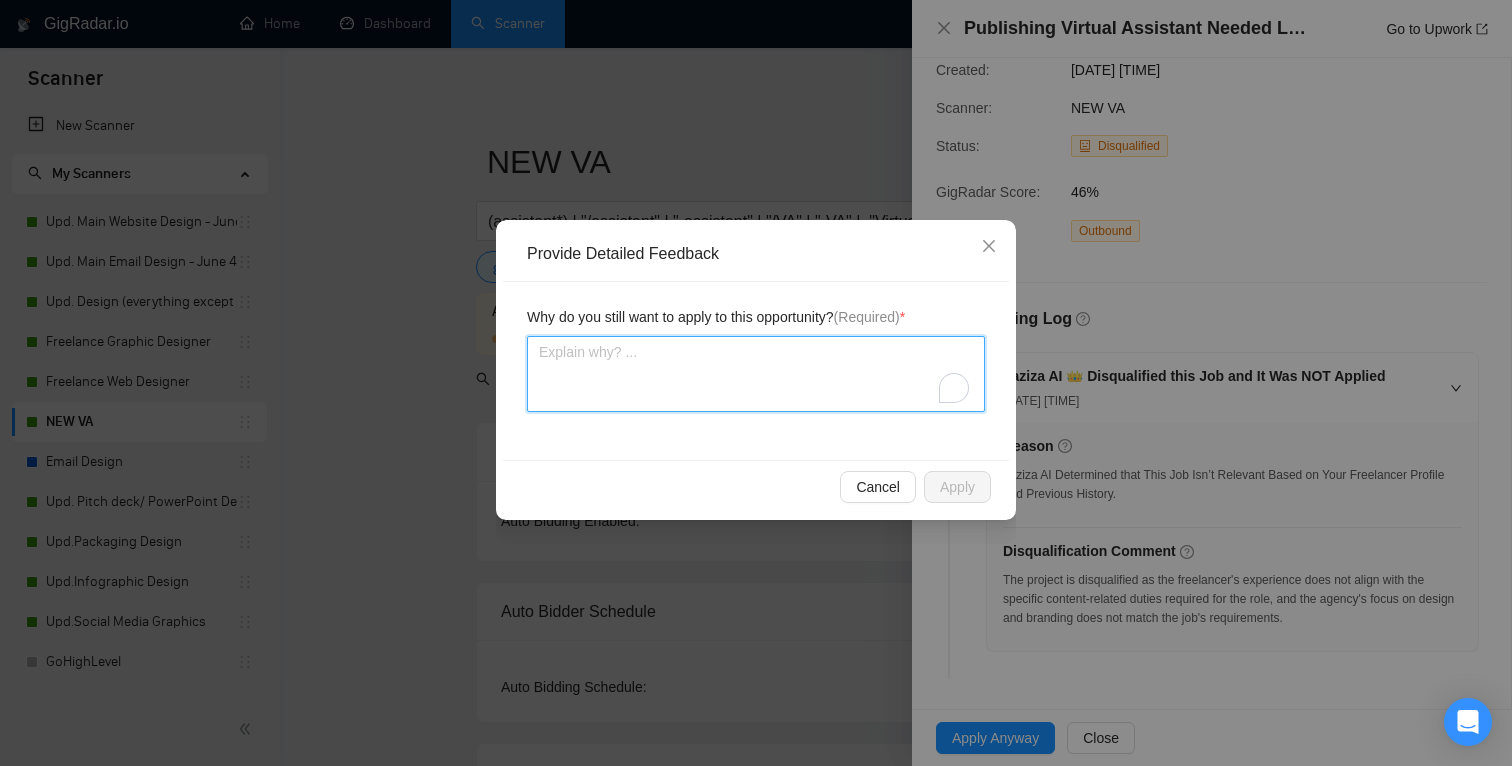 type 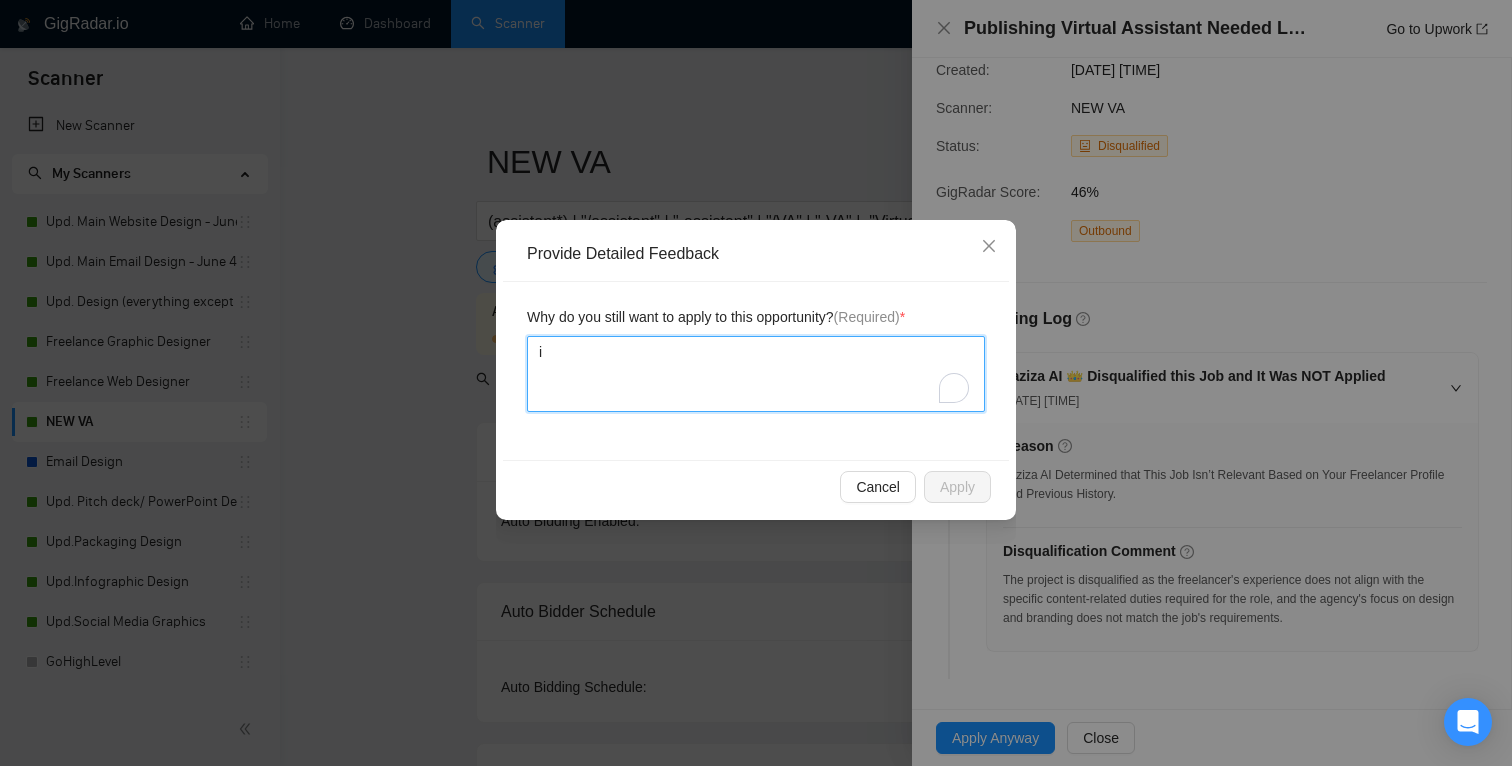 type 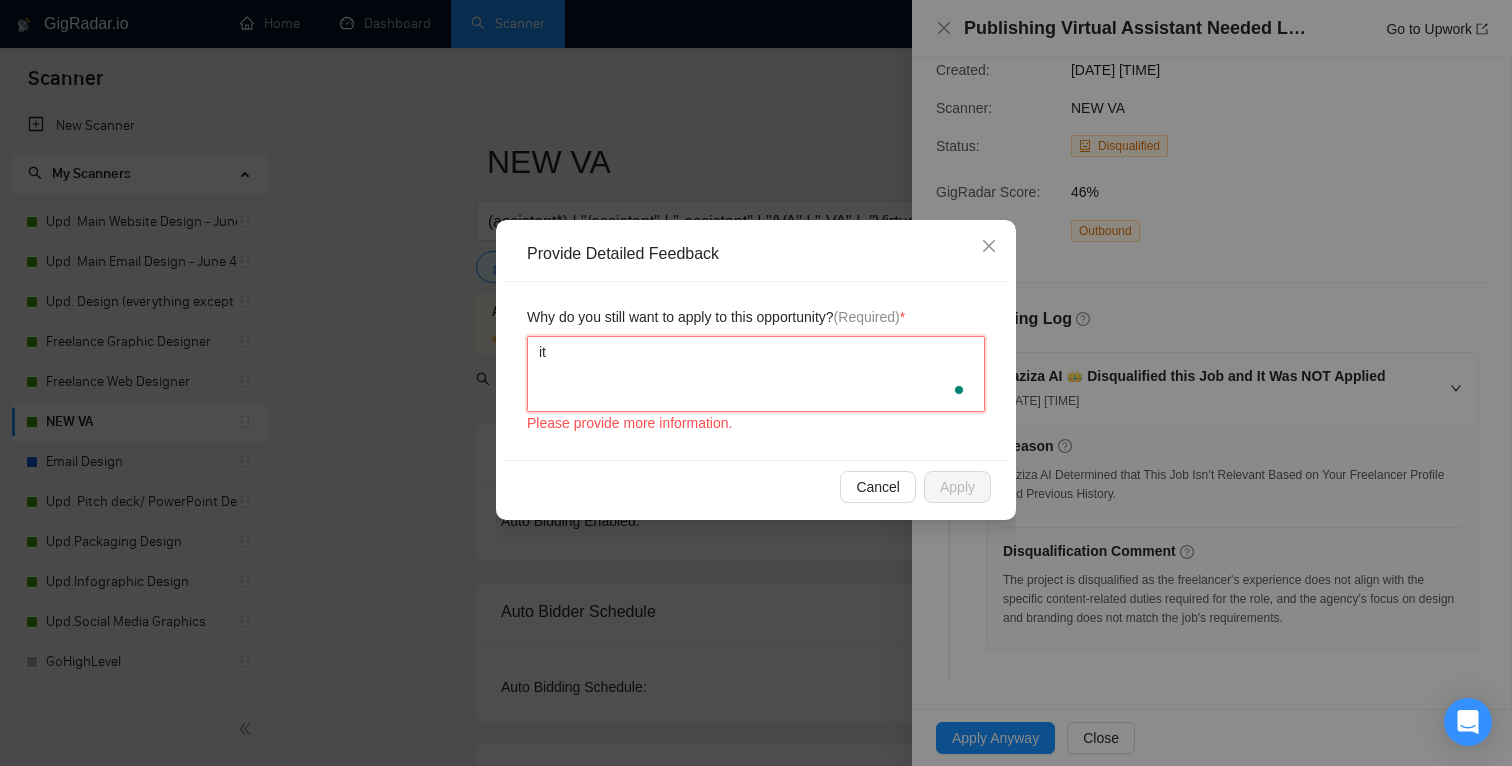 type 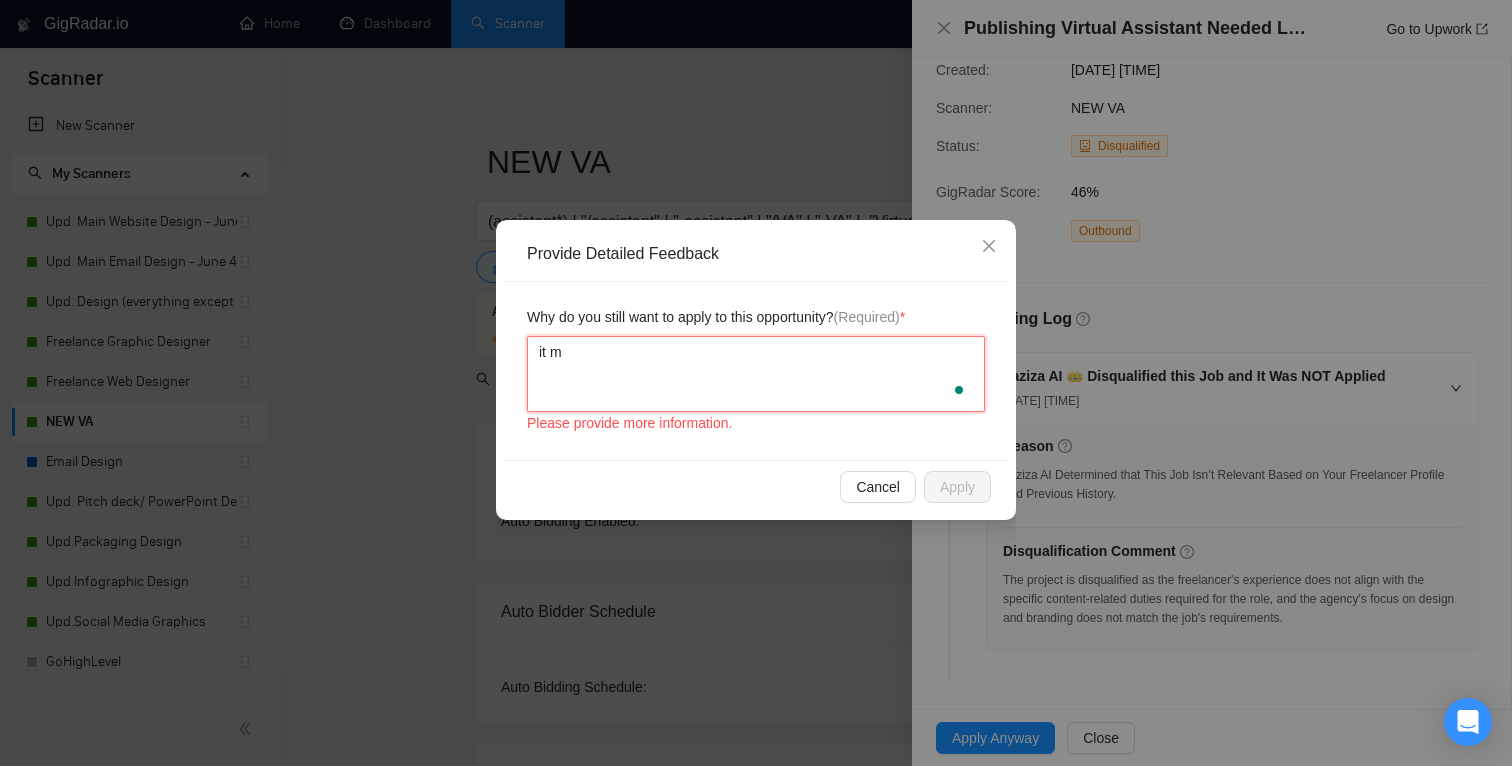 type 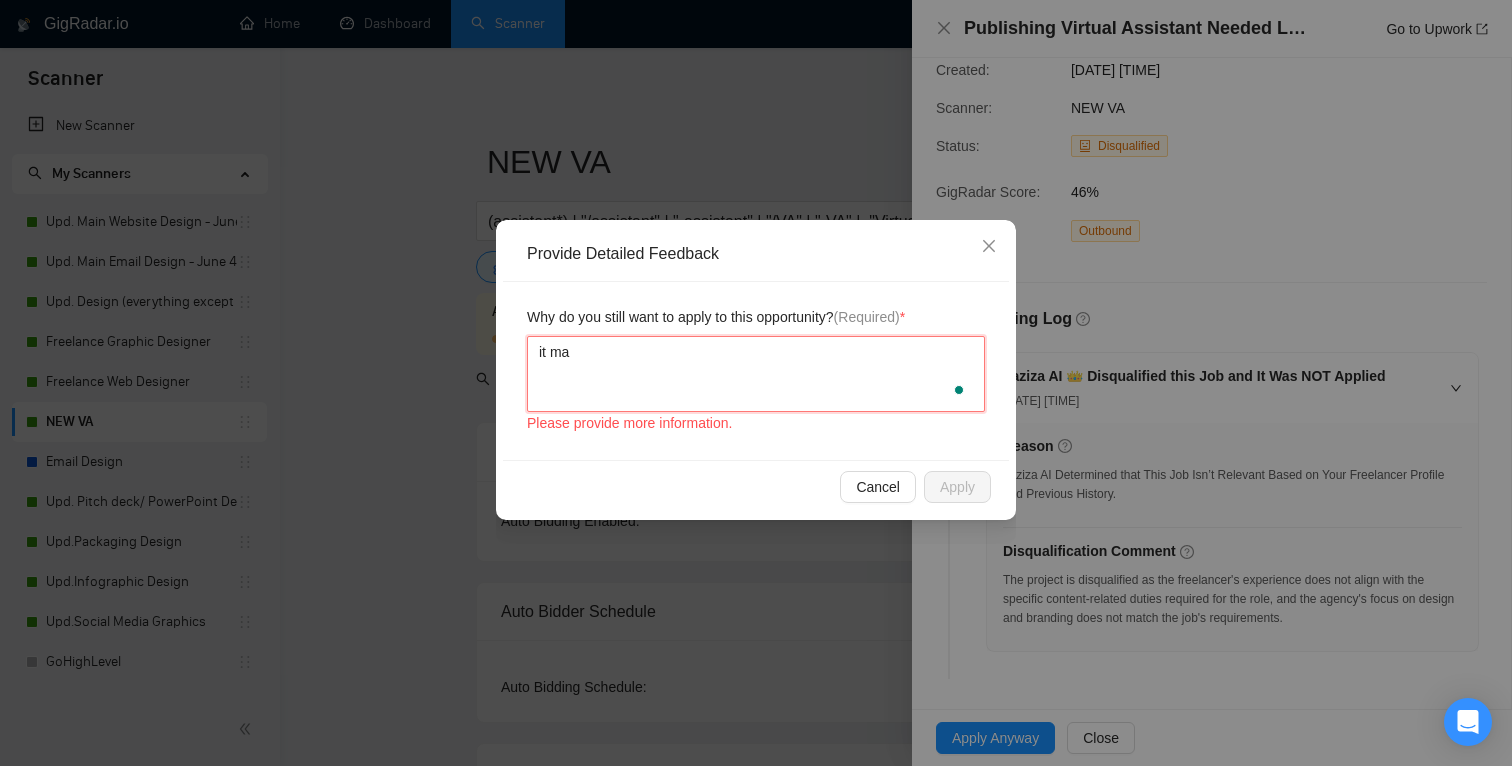 type 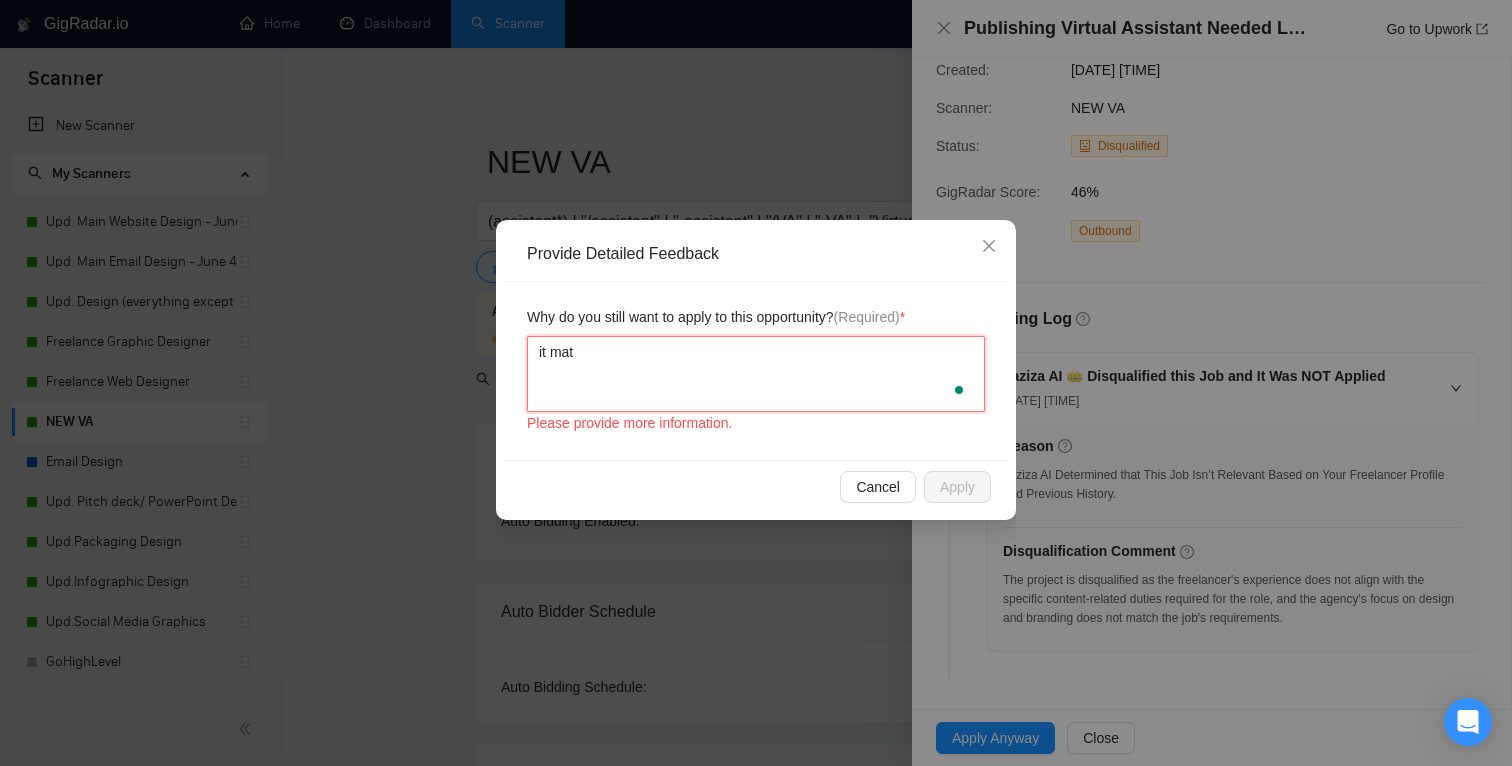 type 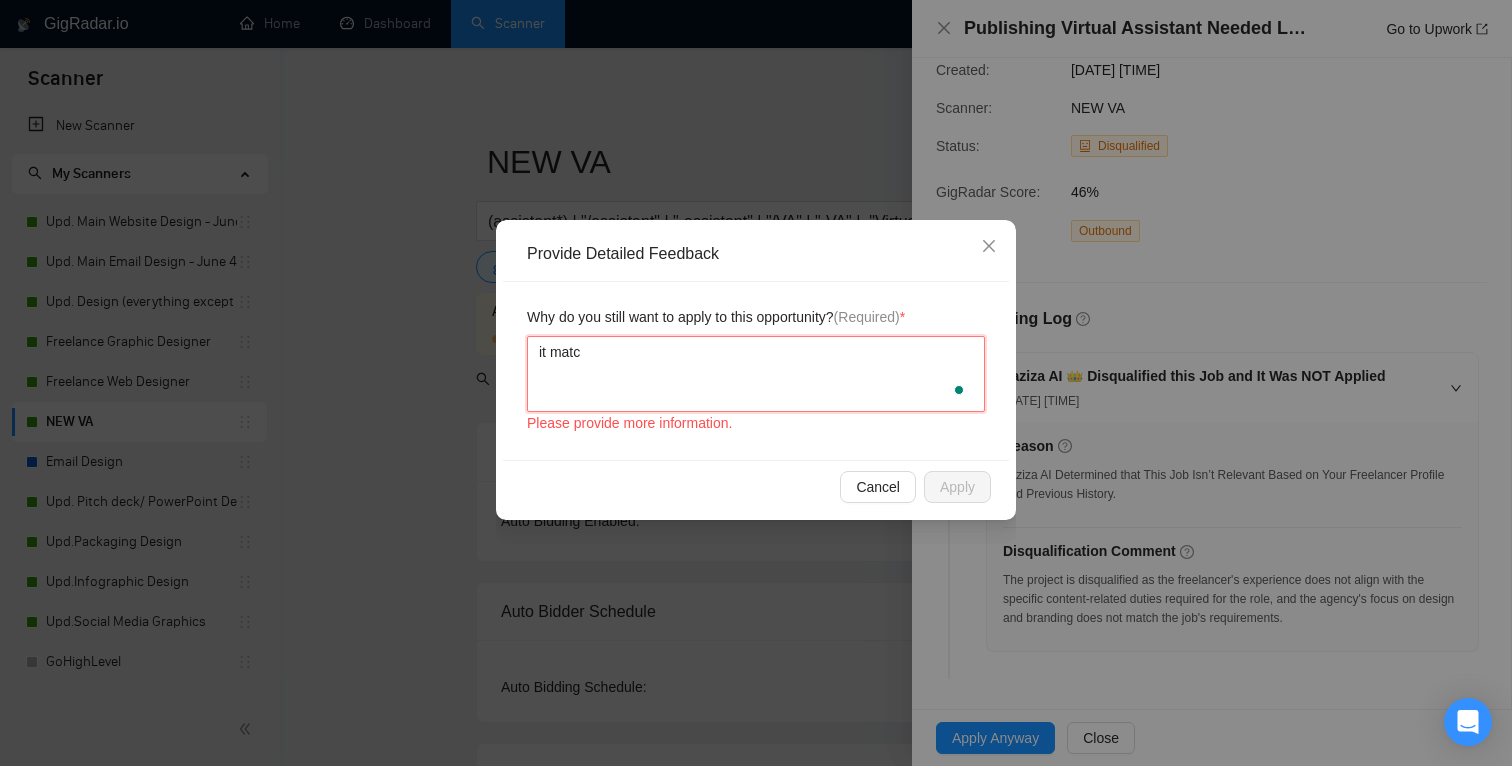 type 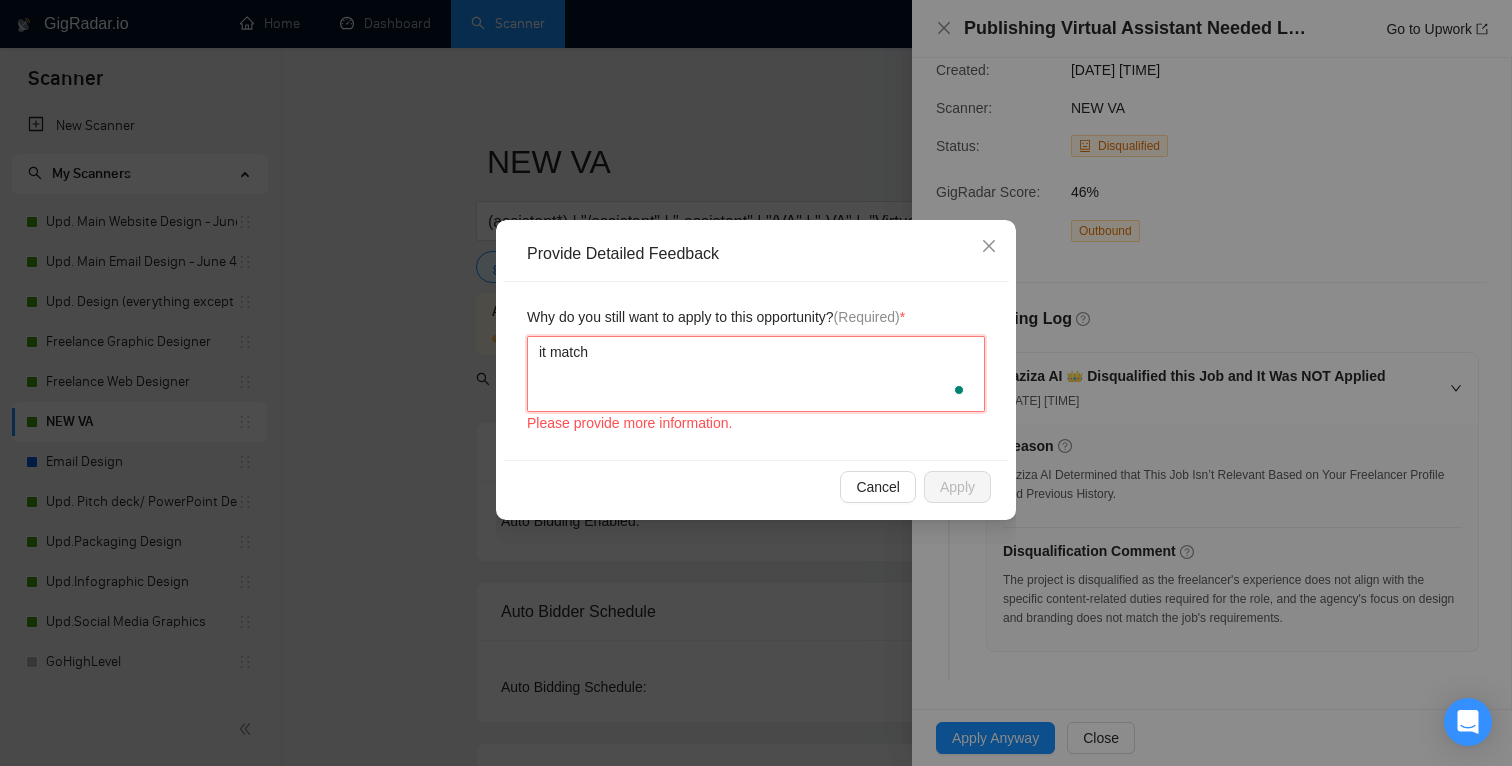 type on "it matche" 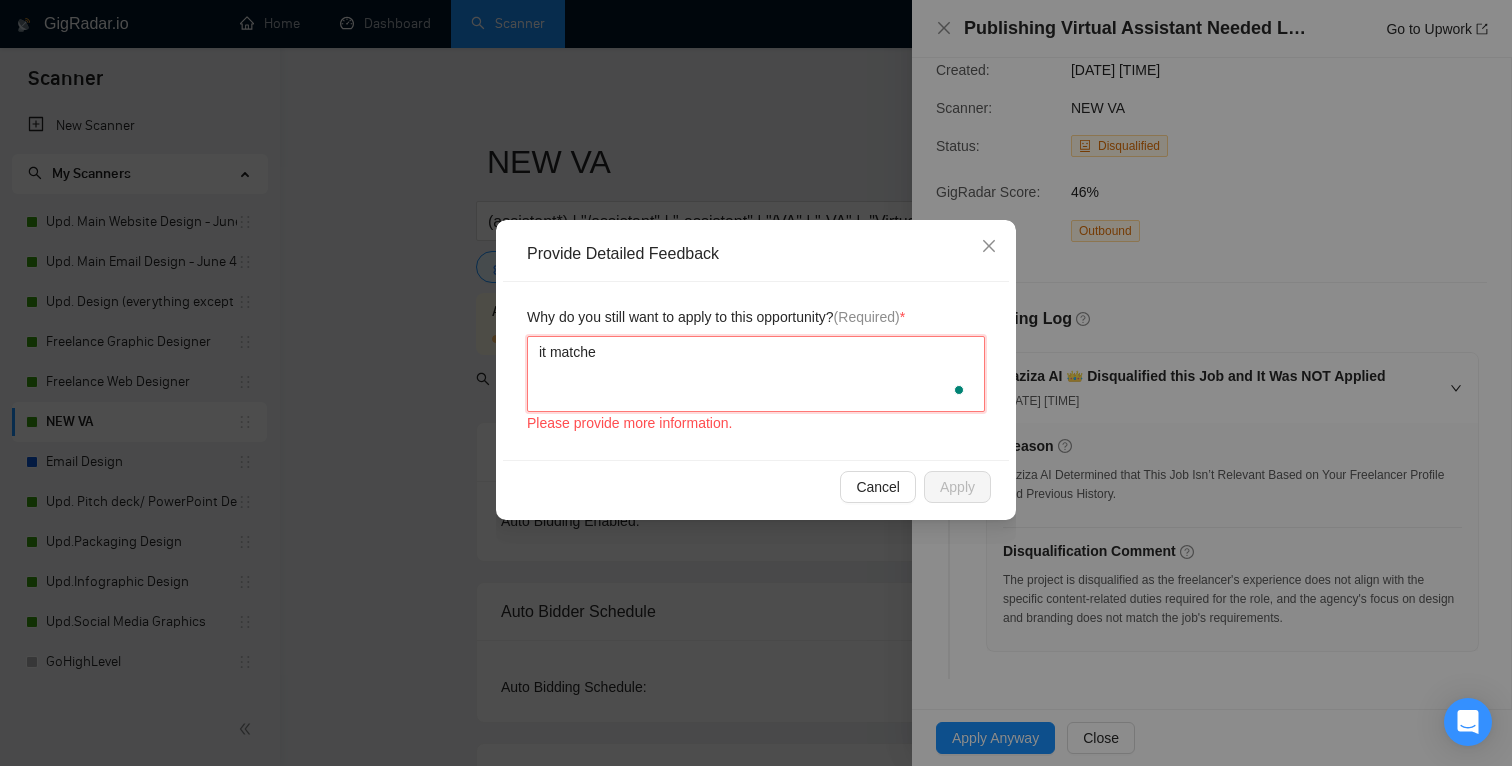 type 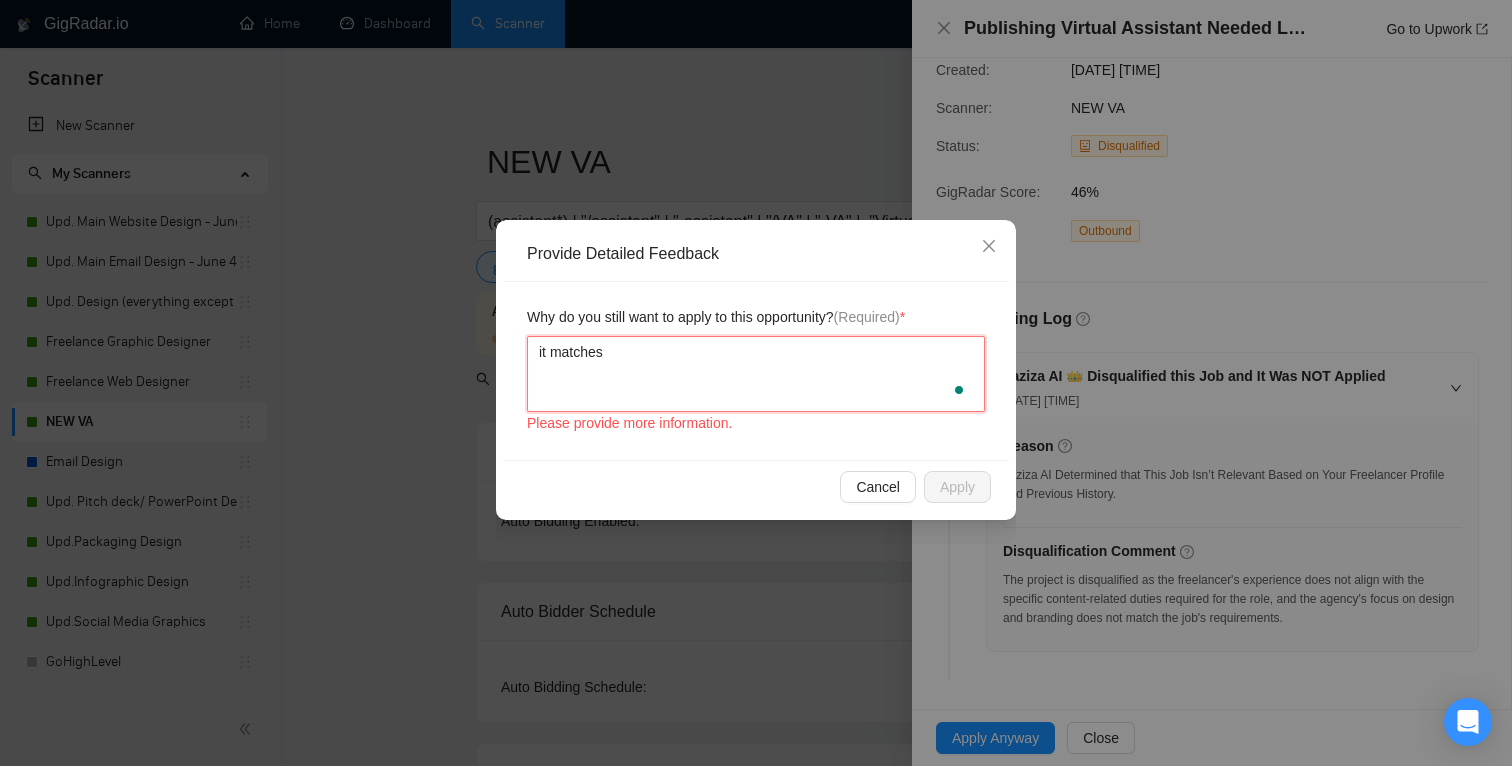 type 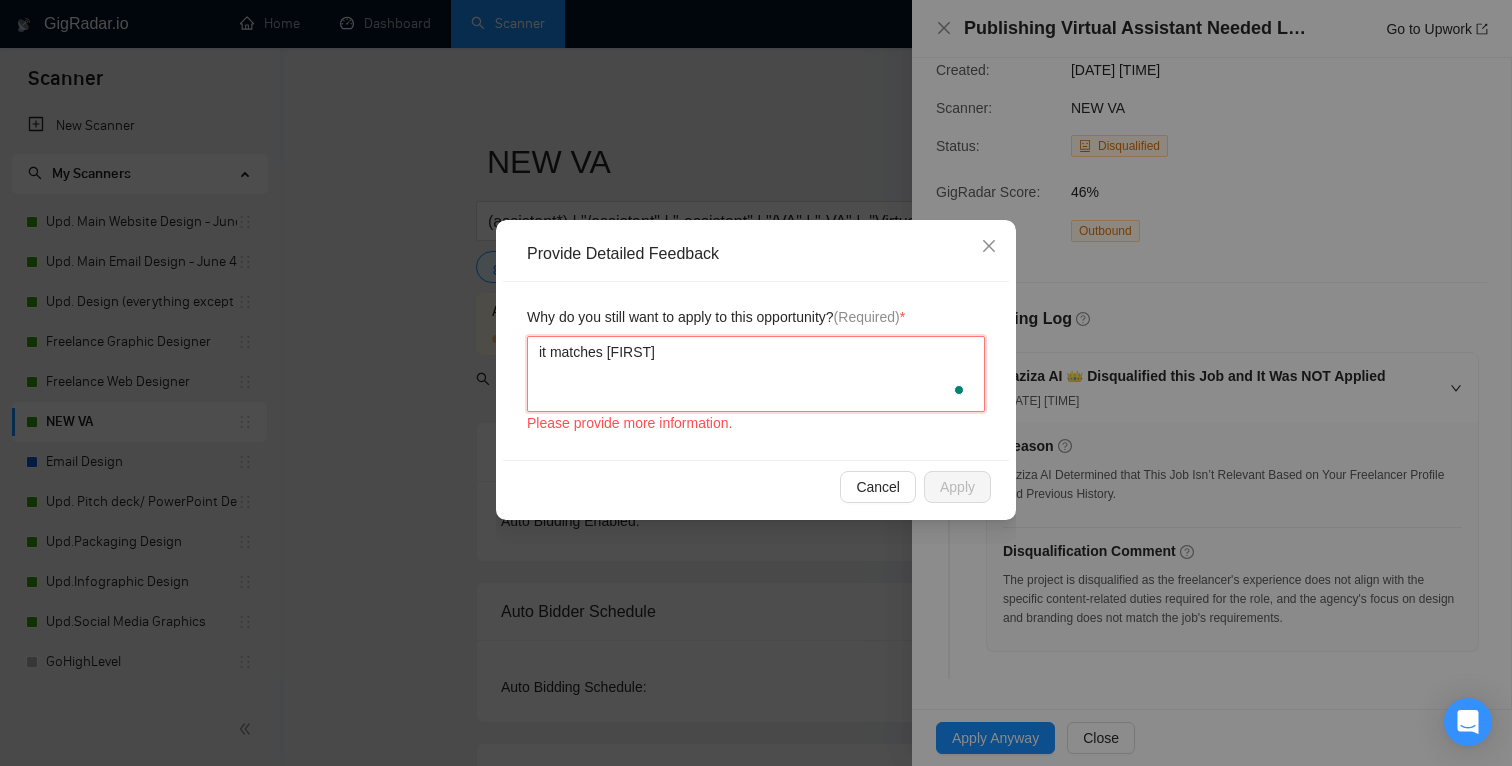 type 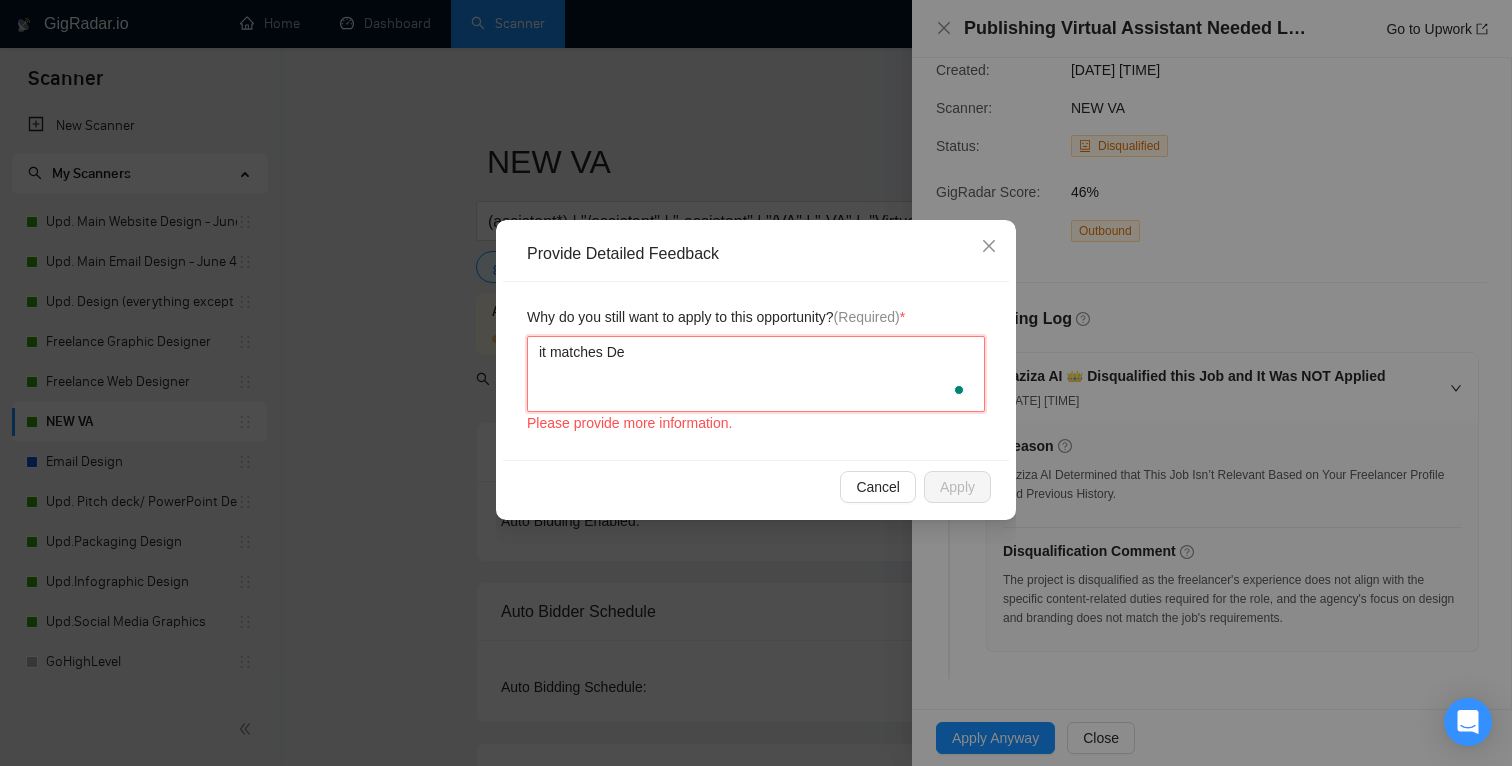 type 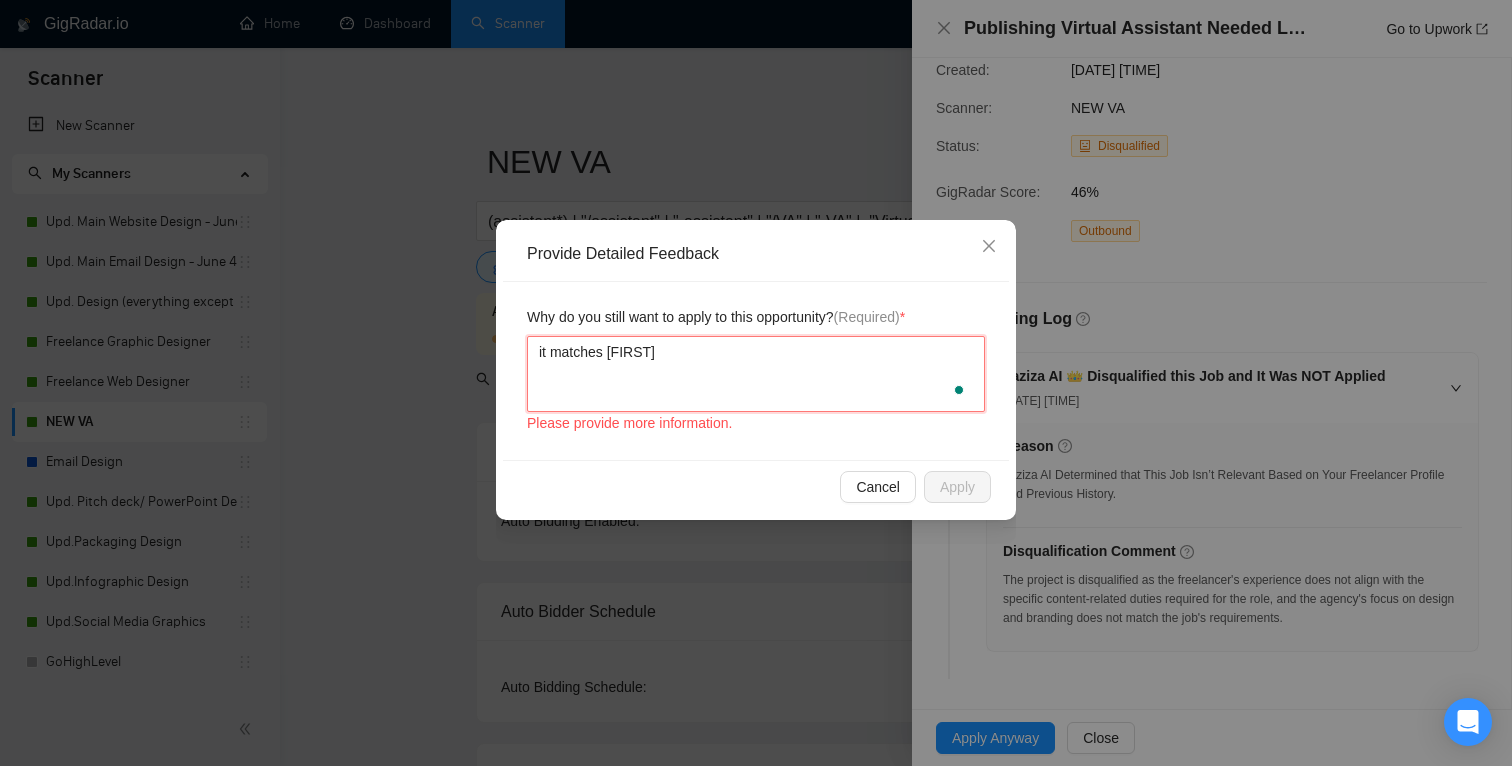 type 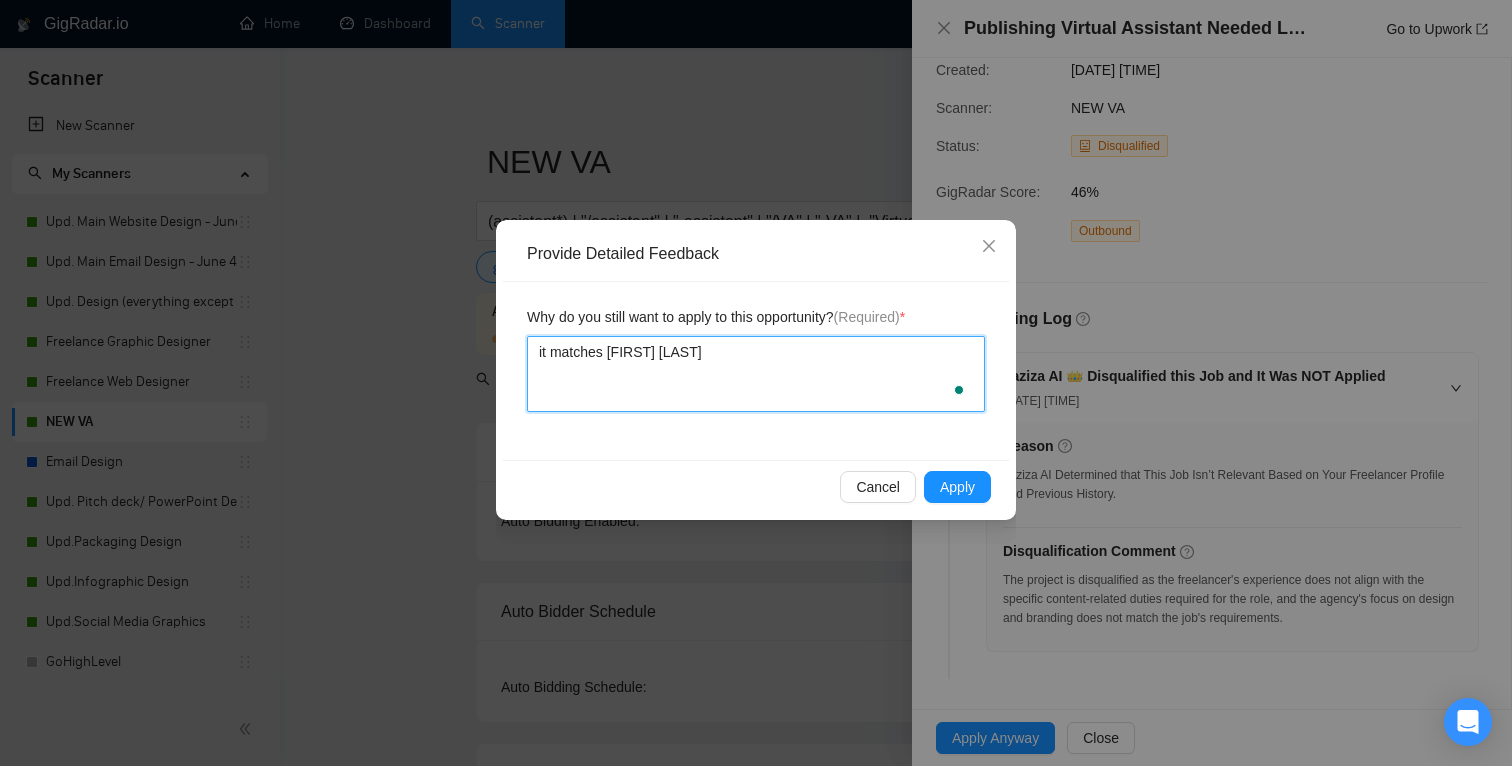 type 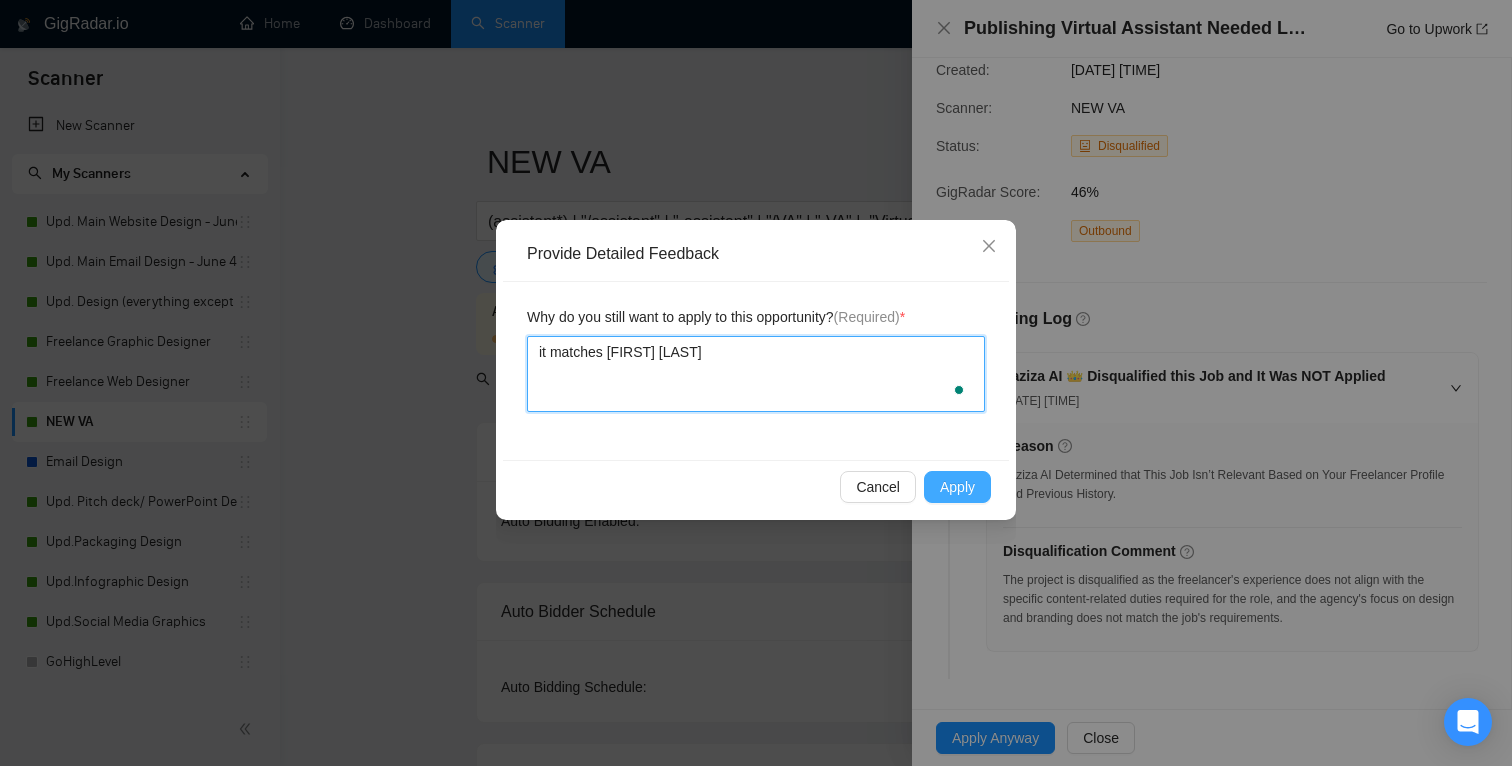 type on "it matches Deborah Profile" 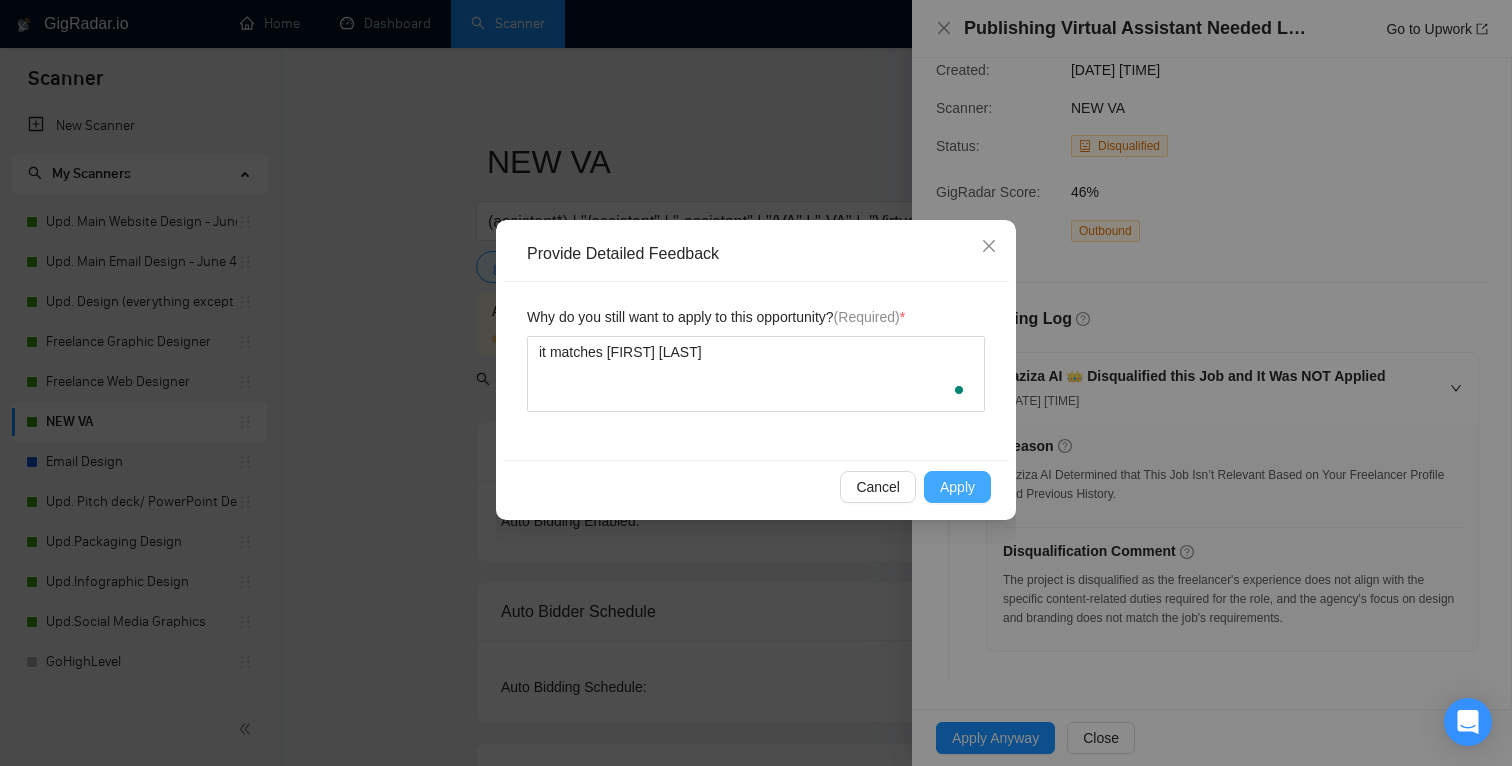 click on "Apply" at bounding box center [957, 487] 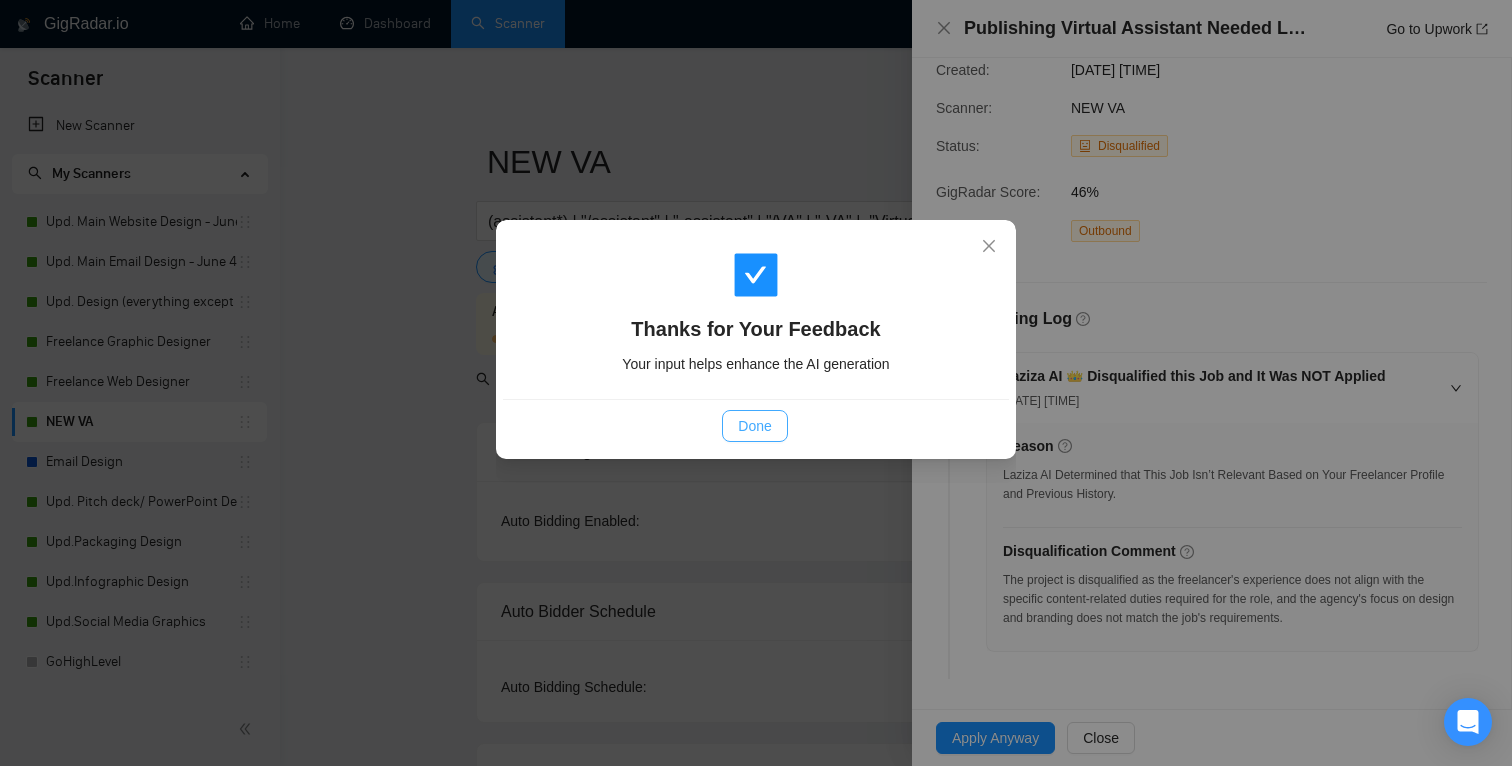 click on "Done" at bounding box center (754, 426) 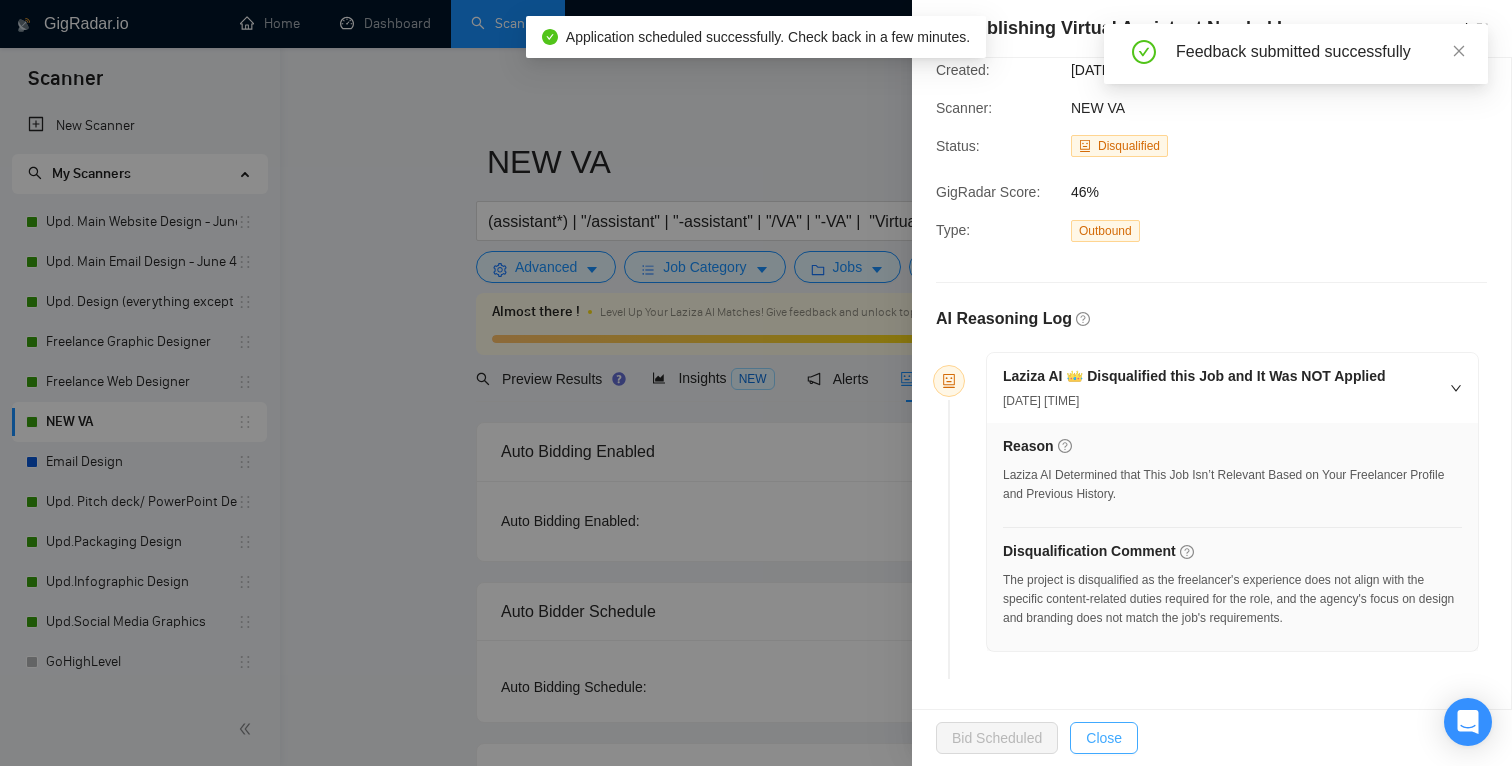 click on "Close" at bounding box center [1104, 738] 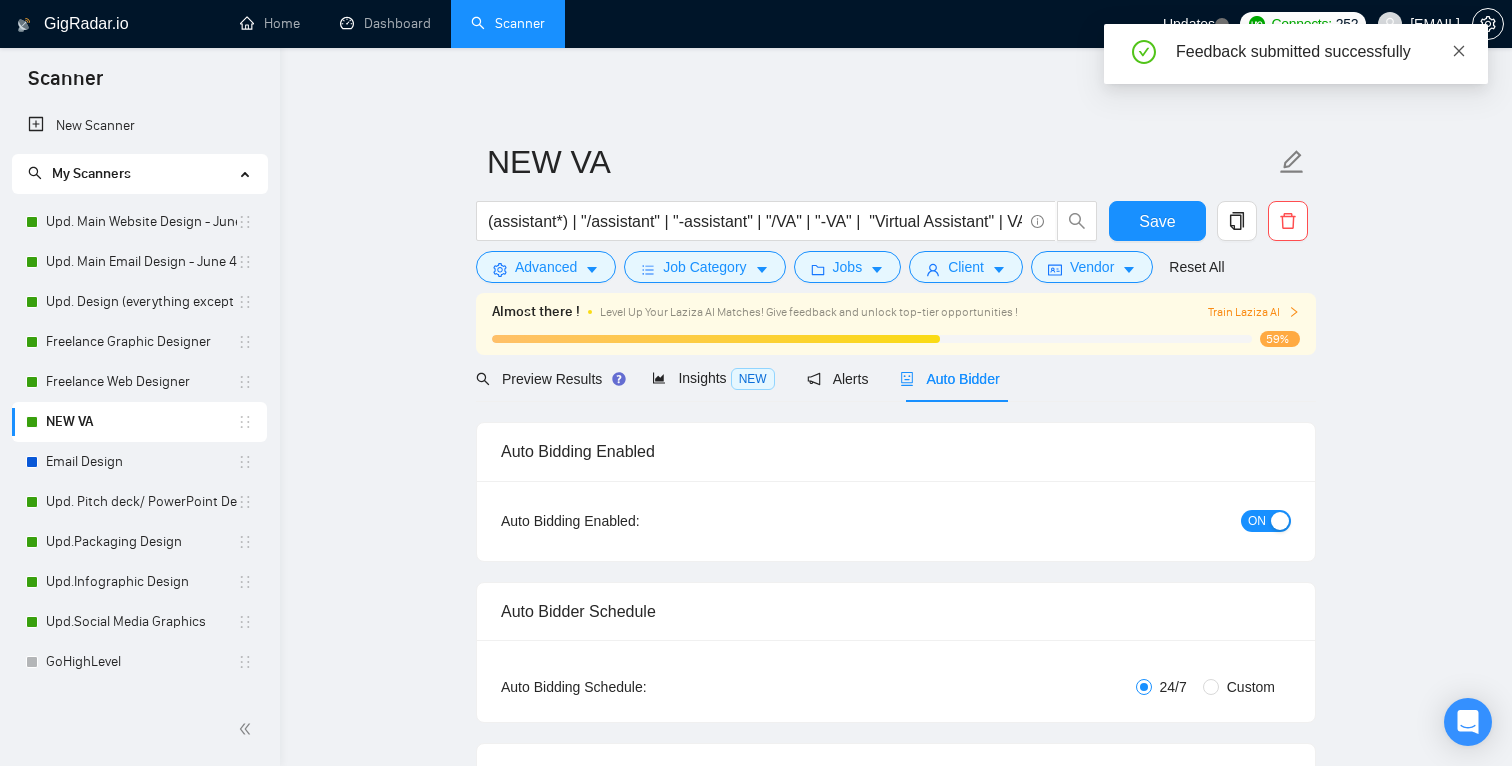 click 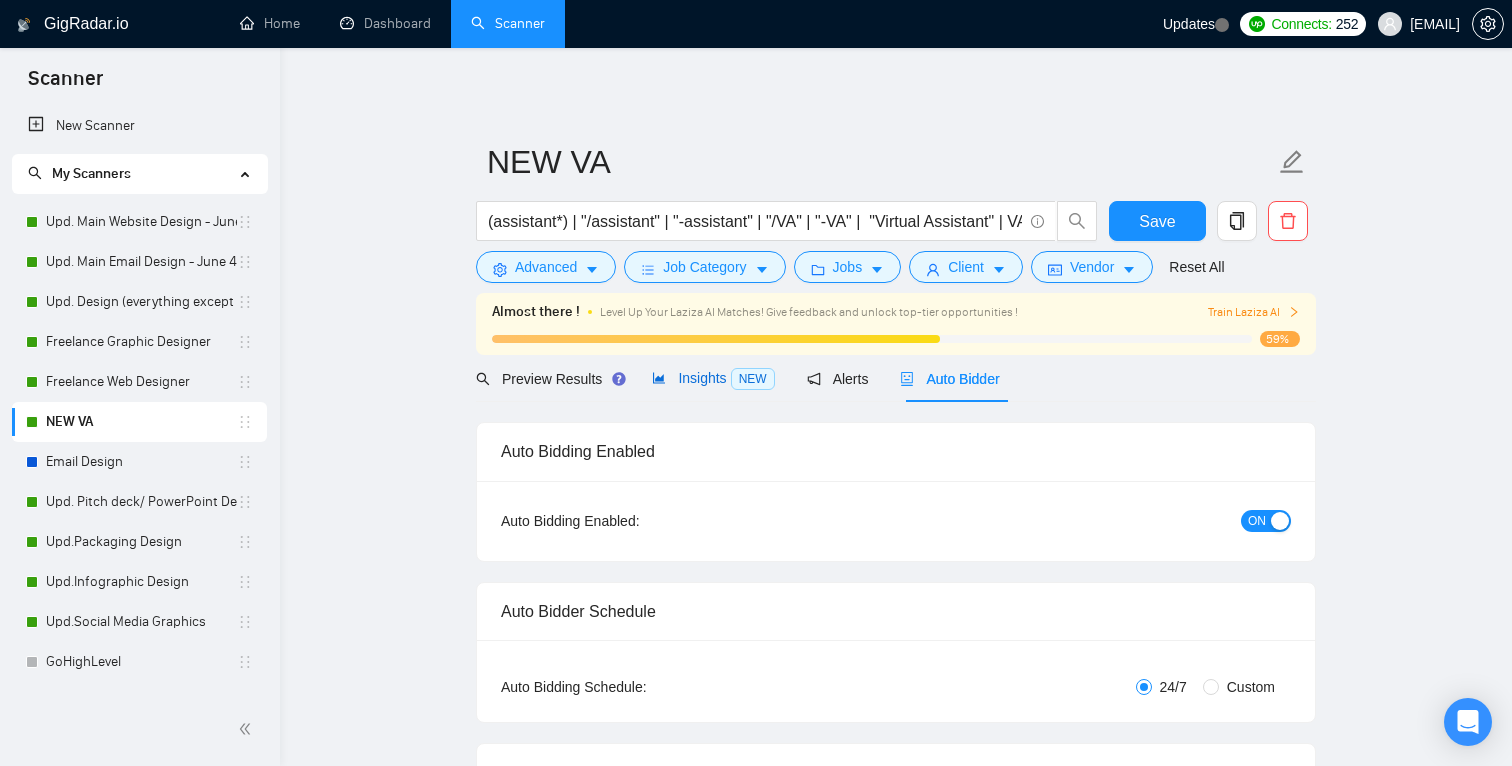 click on "Insights NEW" at bounding box center [713, 378] 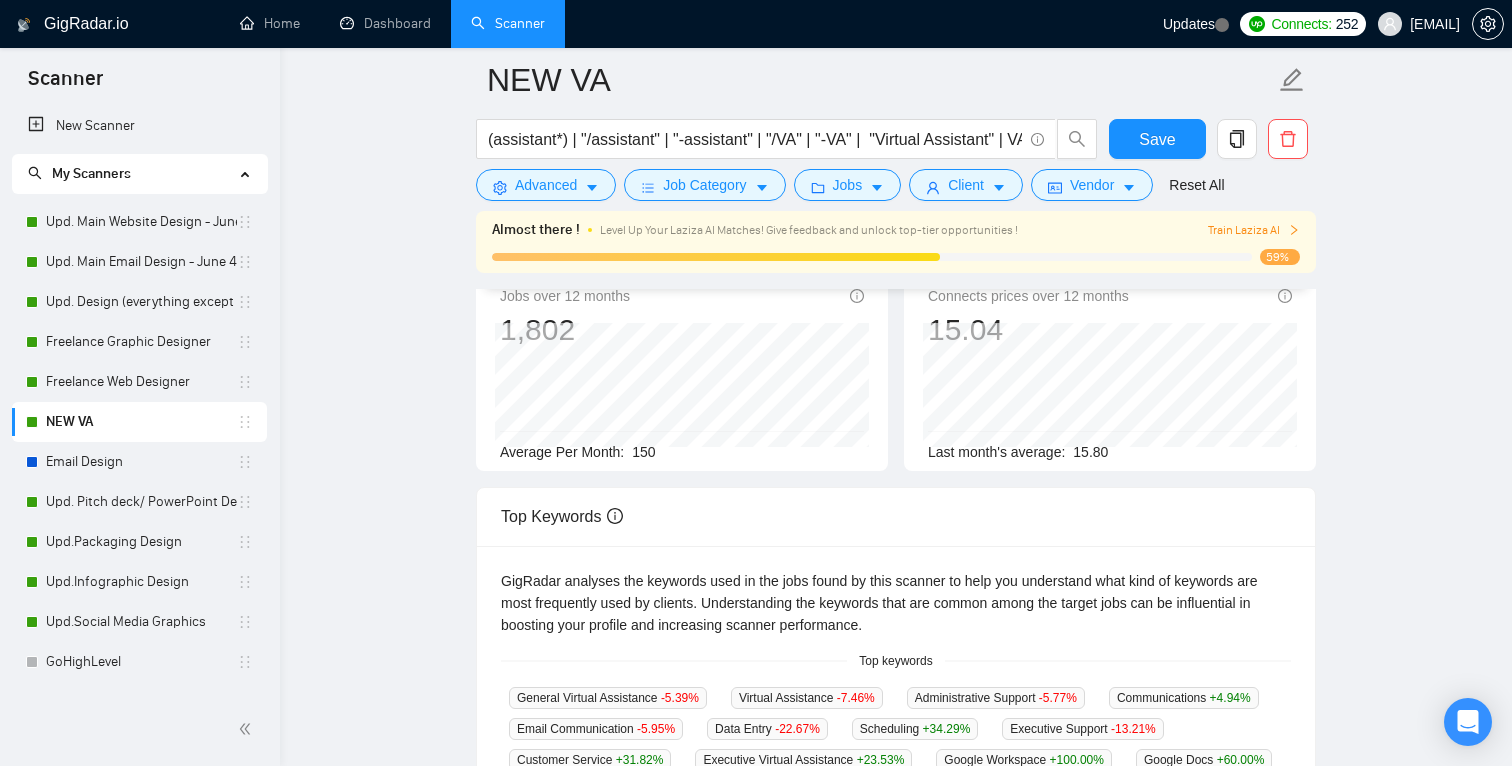 scroll, scrollTop: 0, scrollLeft: 0, axis: both 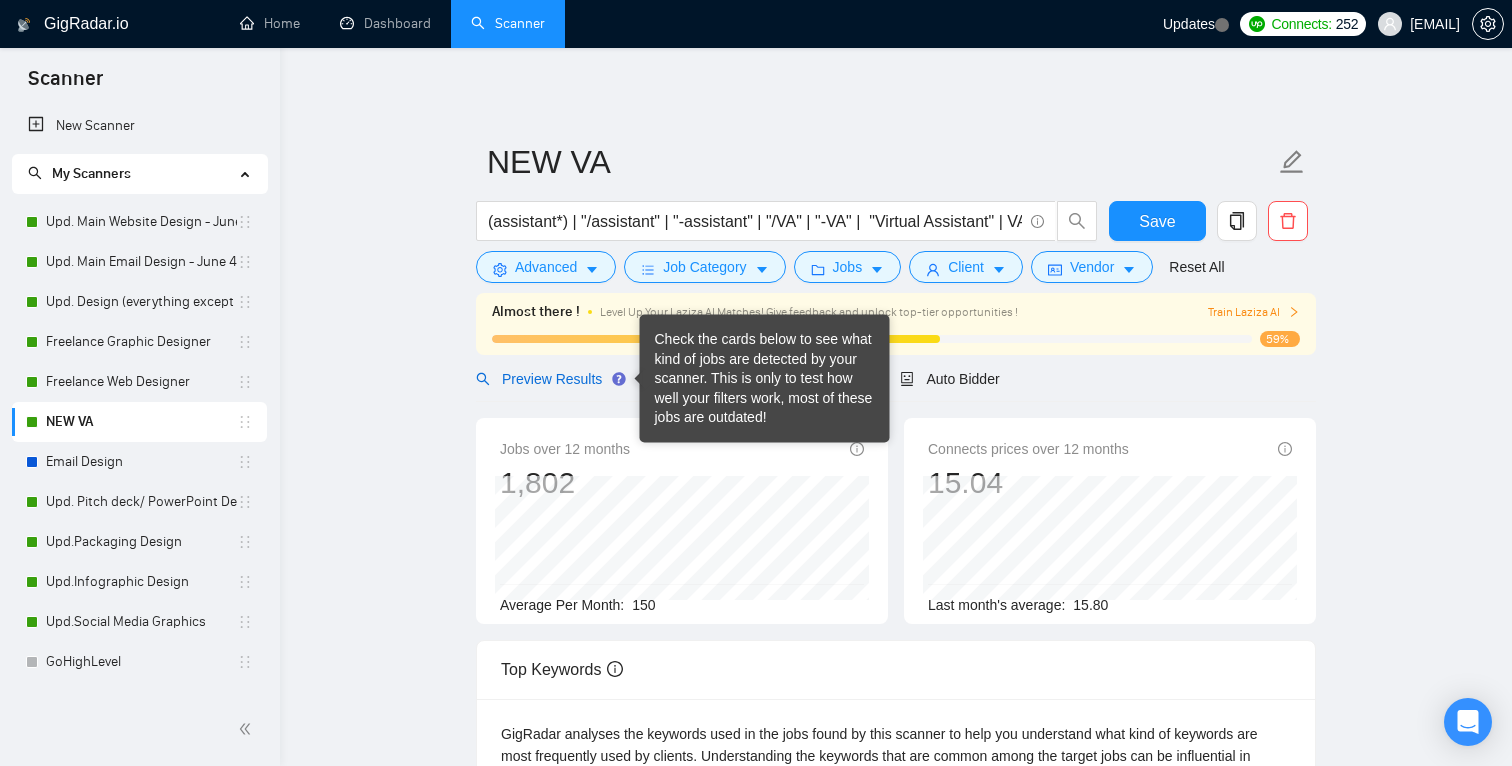click on "Preview Results" at bounding box center (548, 379) 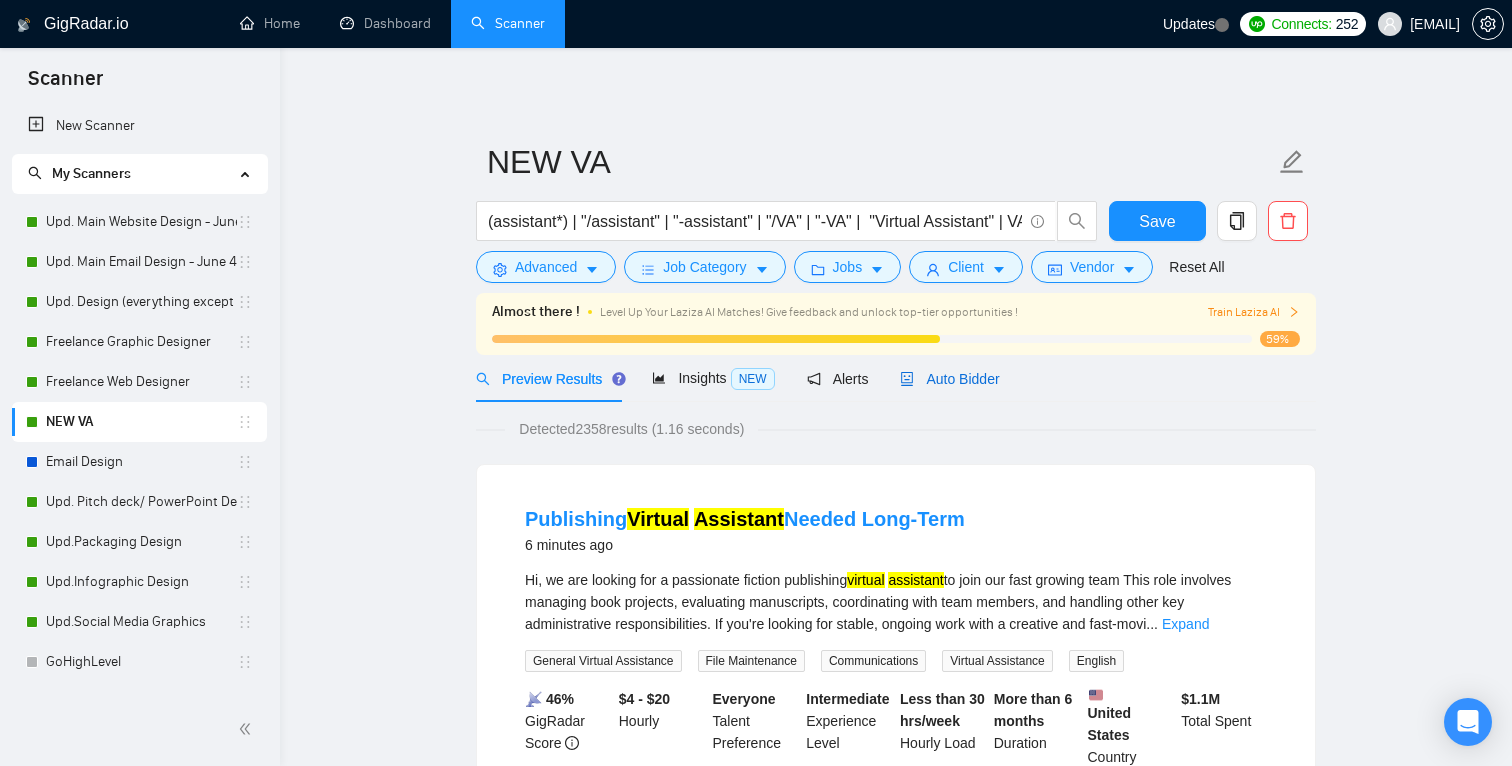 click on "Auto Bidder" at bounding box center (949, 379) 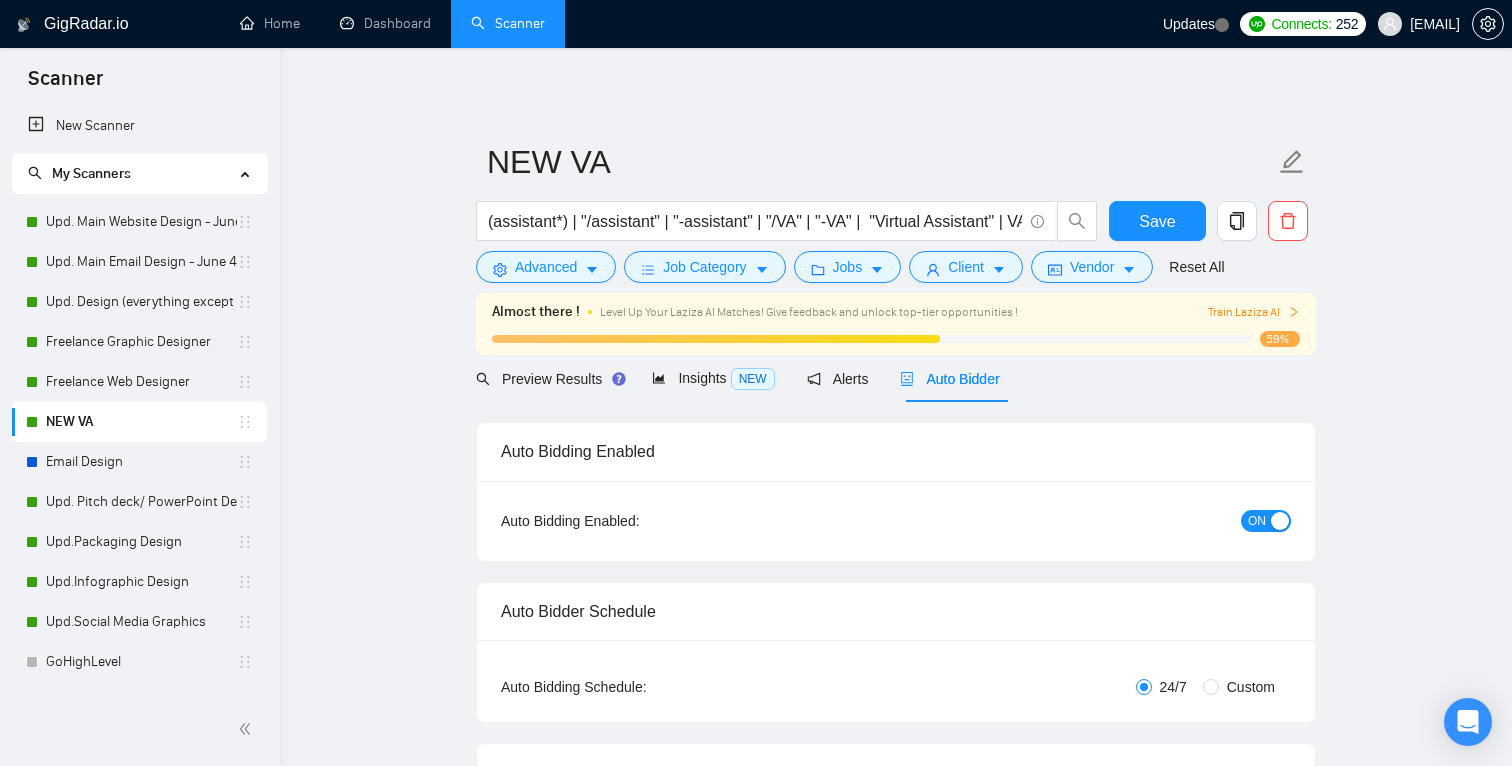 type 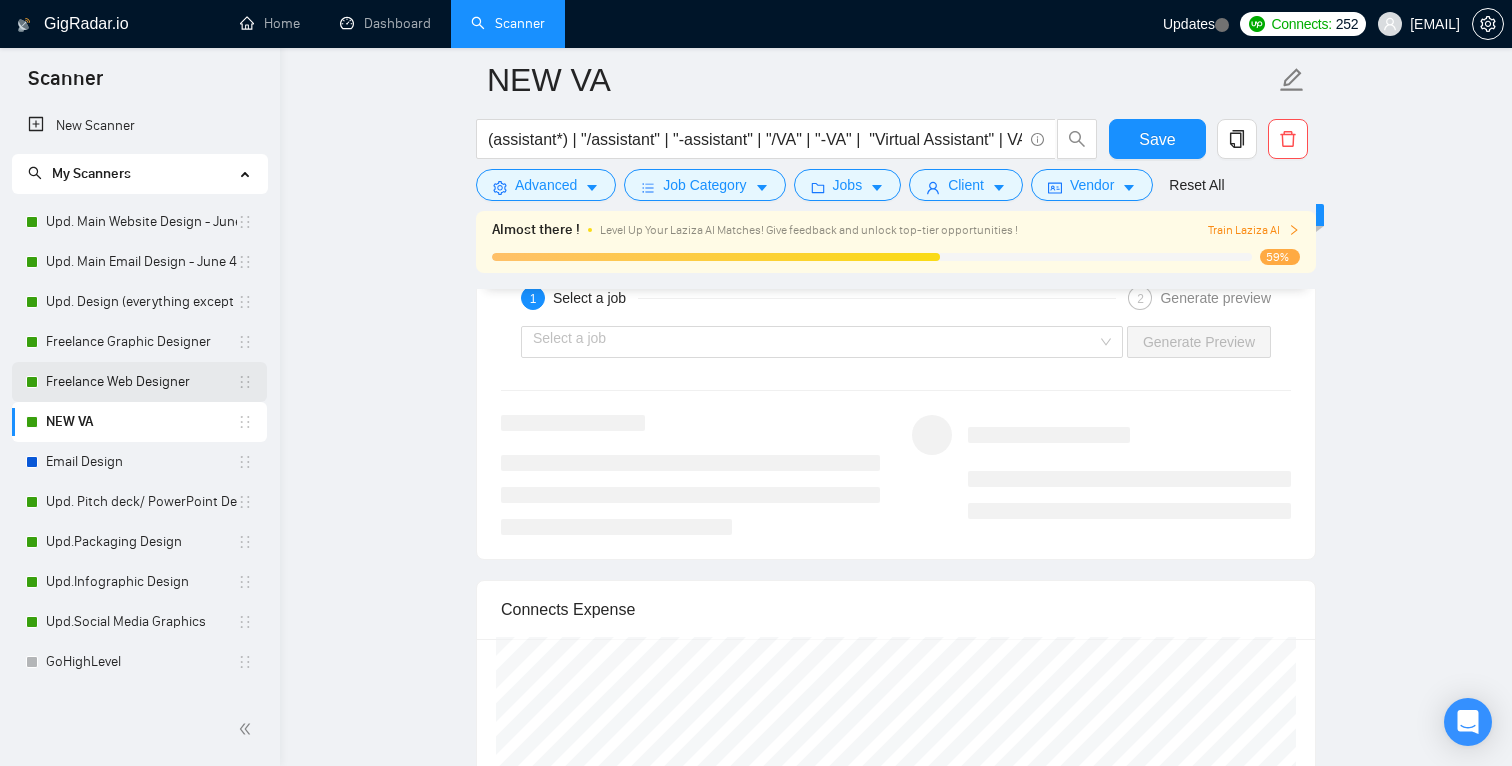 scroll, scrollTop: 3408, scrollLeft: 0, axis: vertical 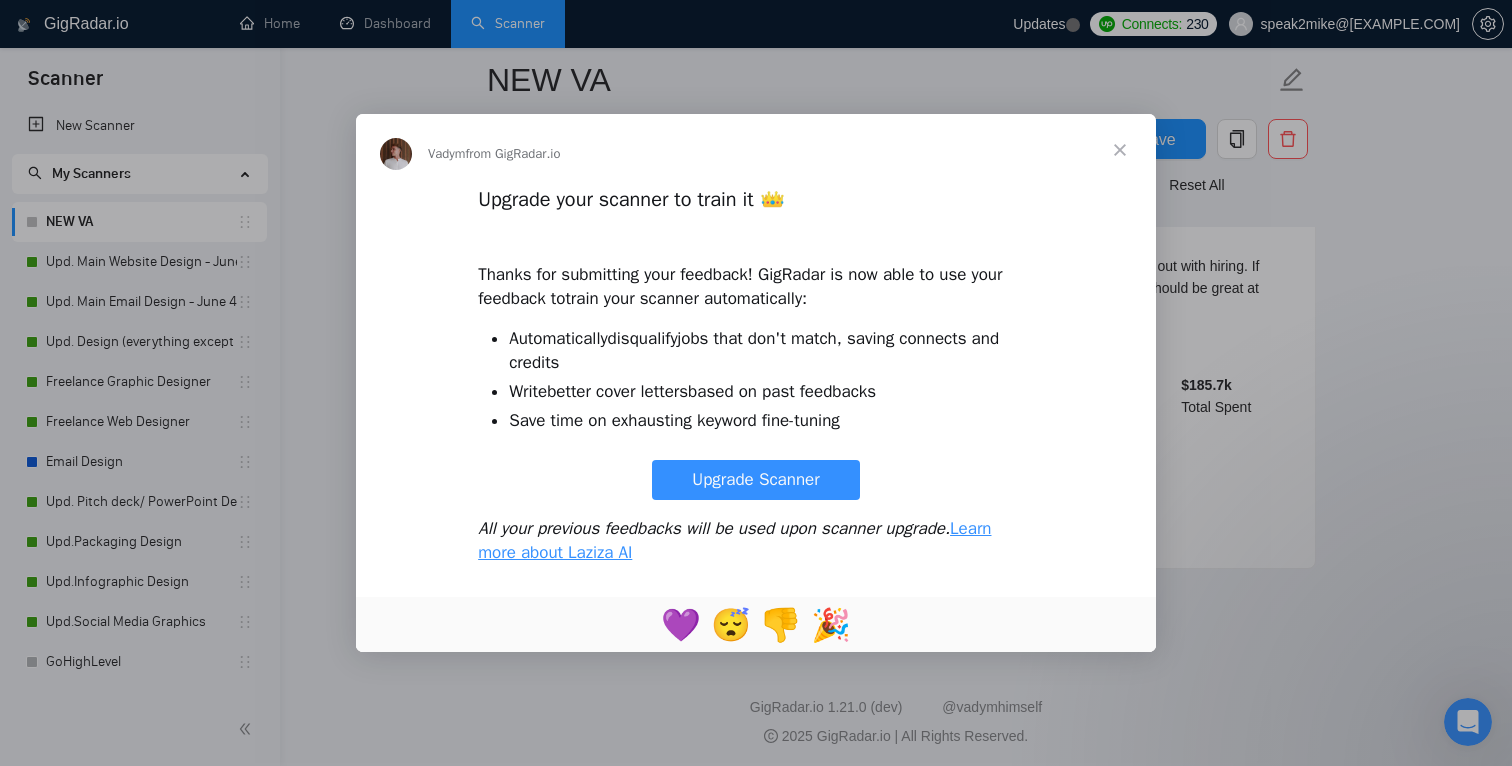 click at bounding box center (1120, 150) 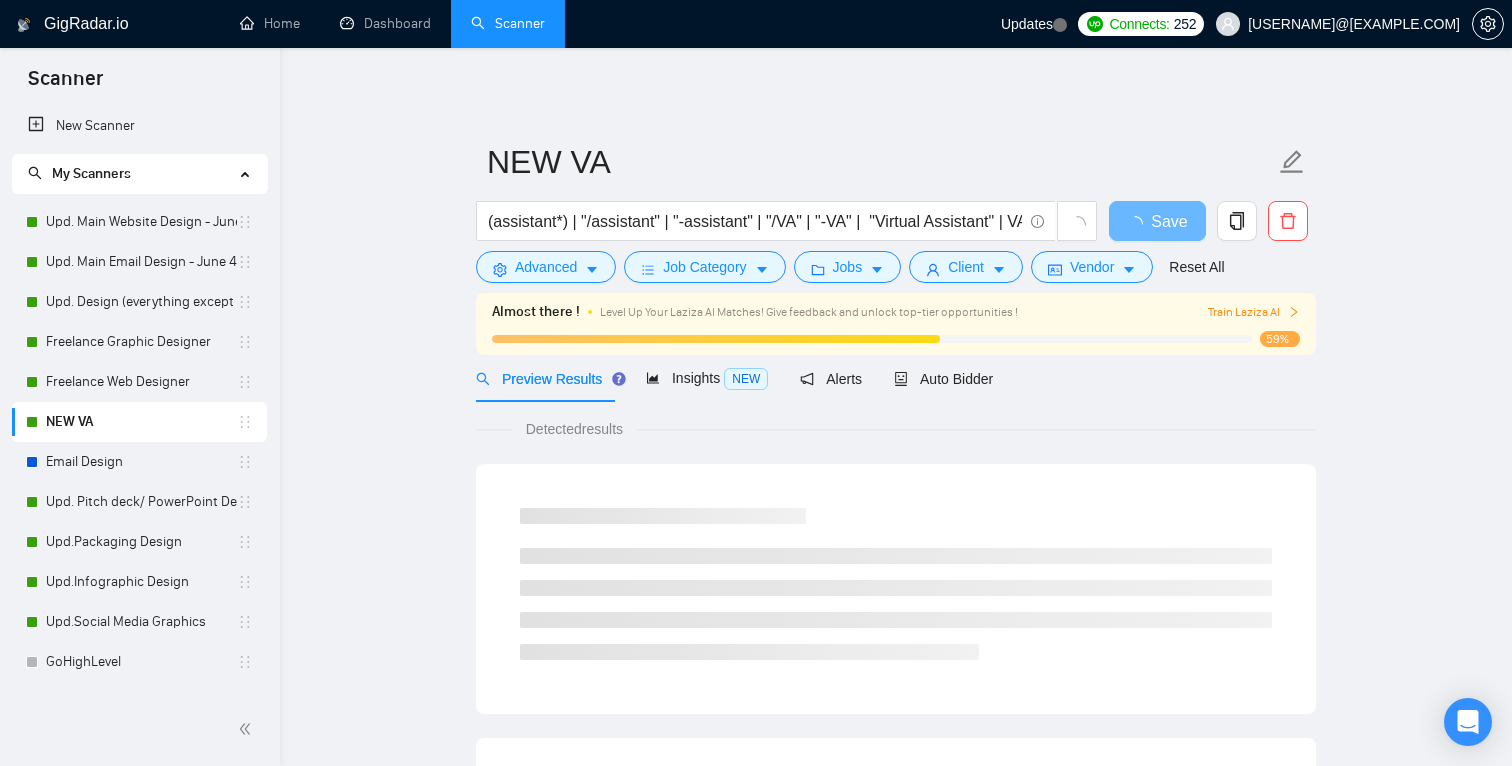 scroll, scrollTop: 1198, scrollLeft: 0, axis: vertical 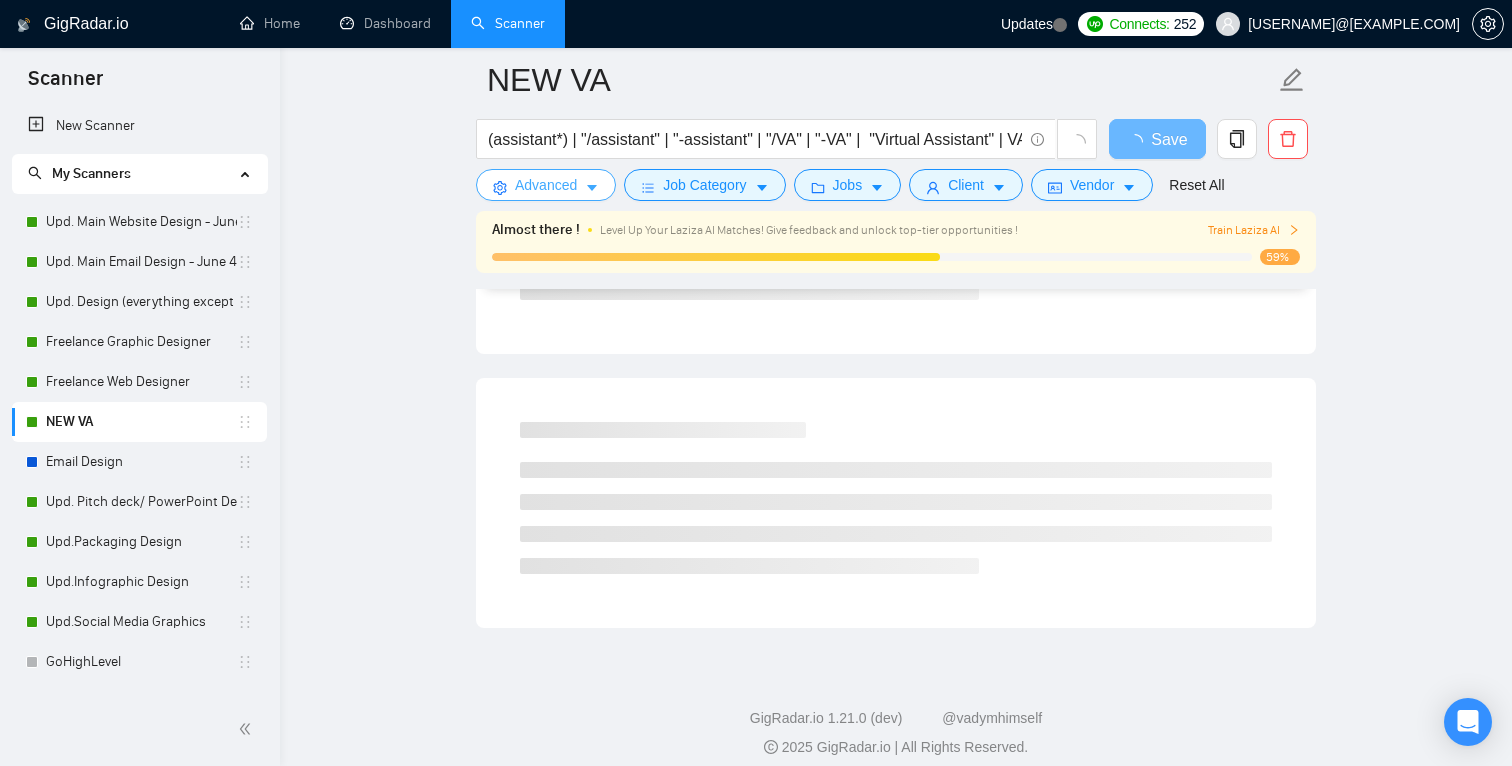 click 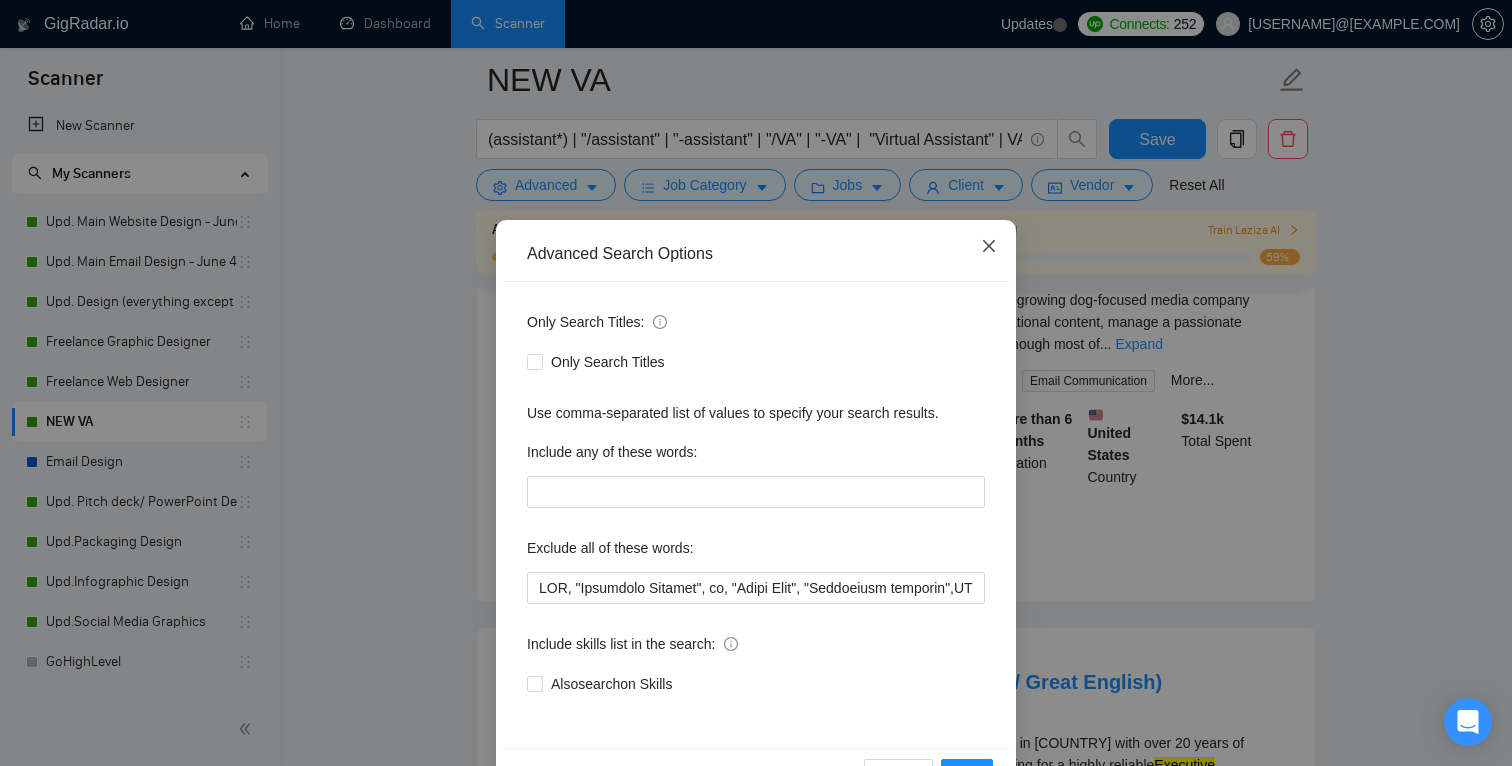 click 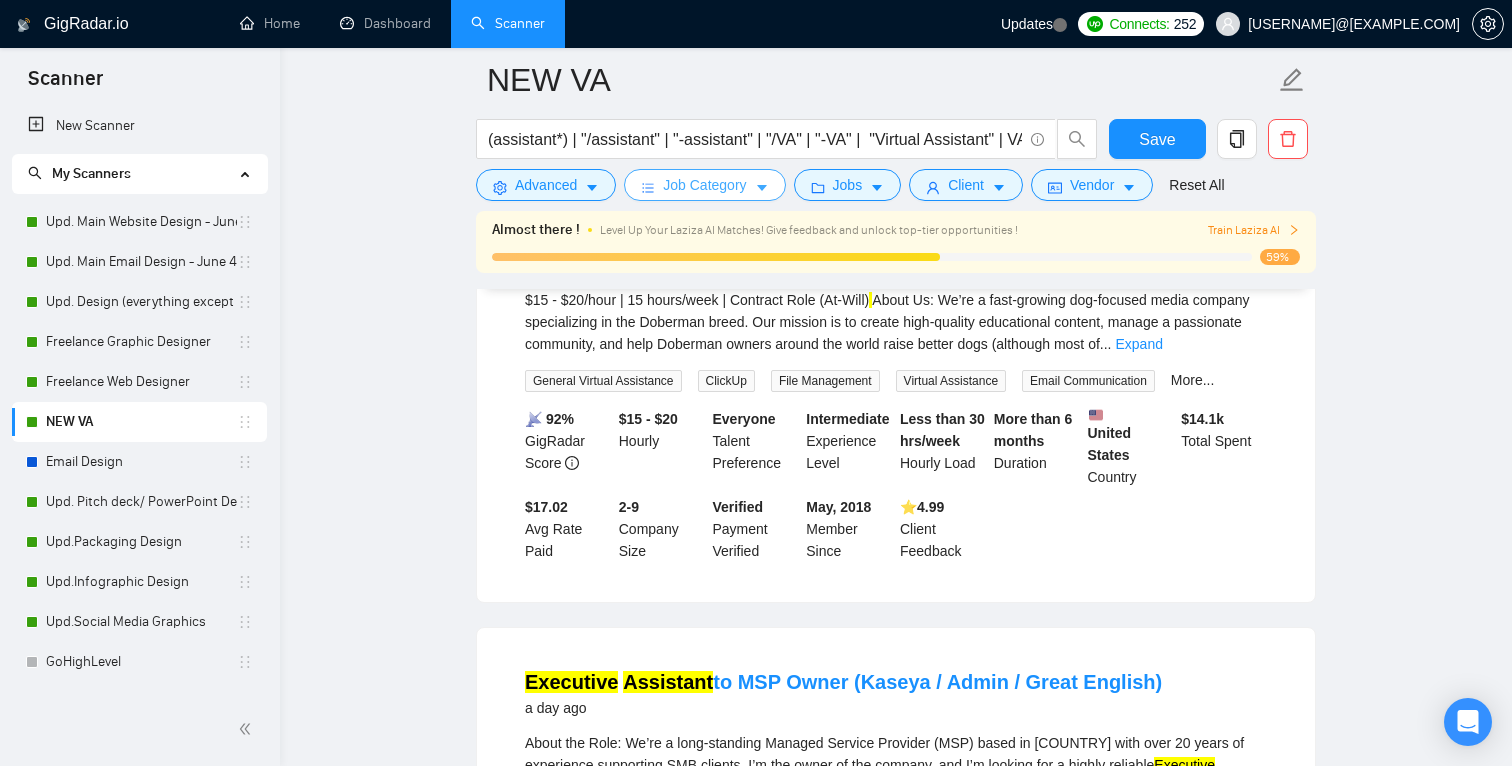 click on "Job Category" at bounding box center (704, 185) 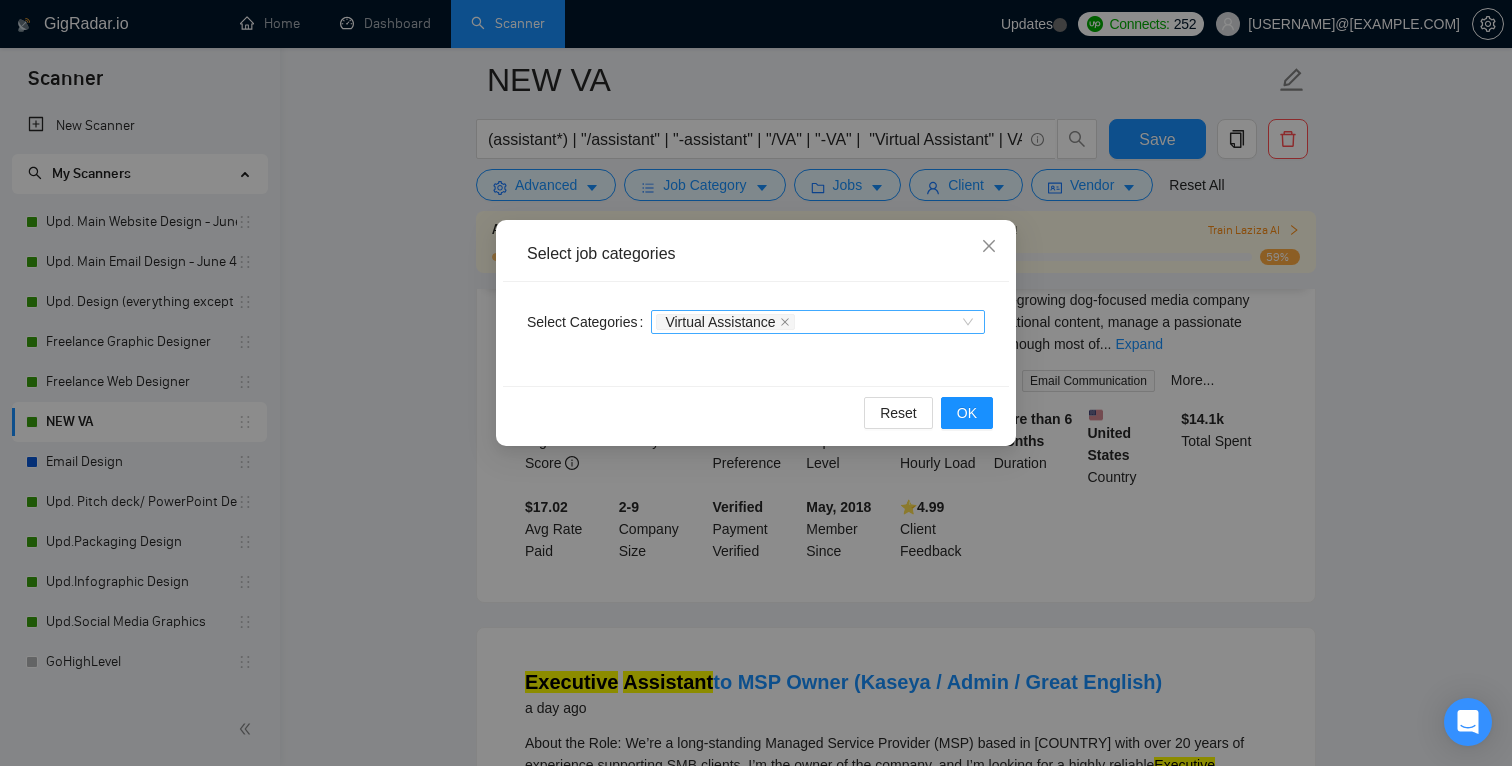 click on "Virtual Assistance" at bounding box center (818, 322) 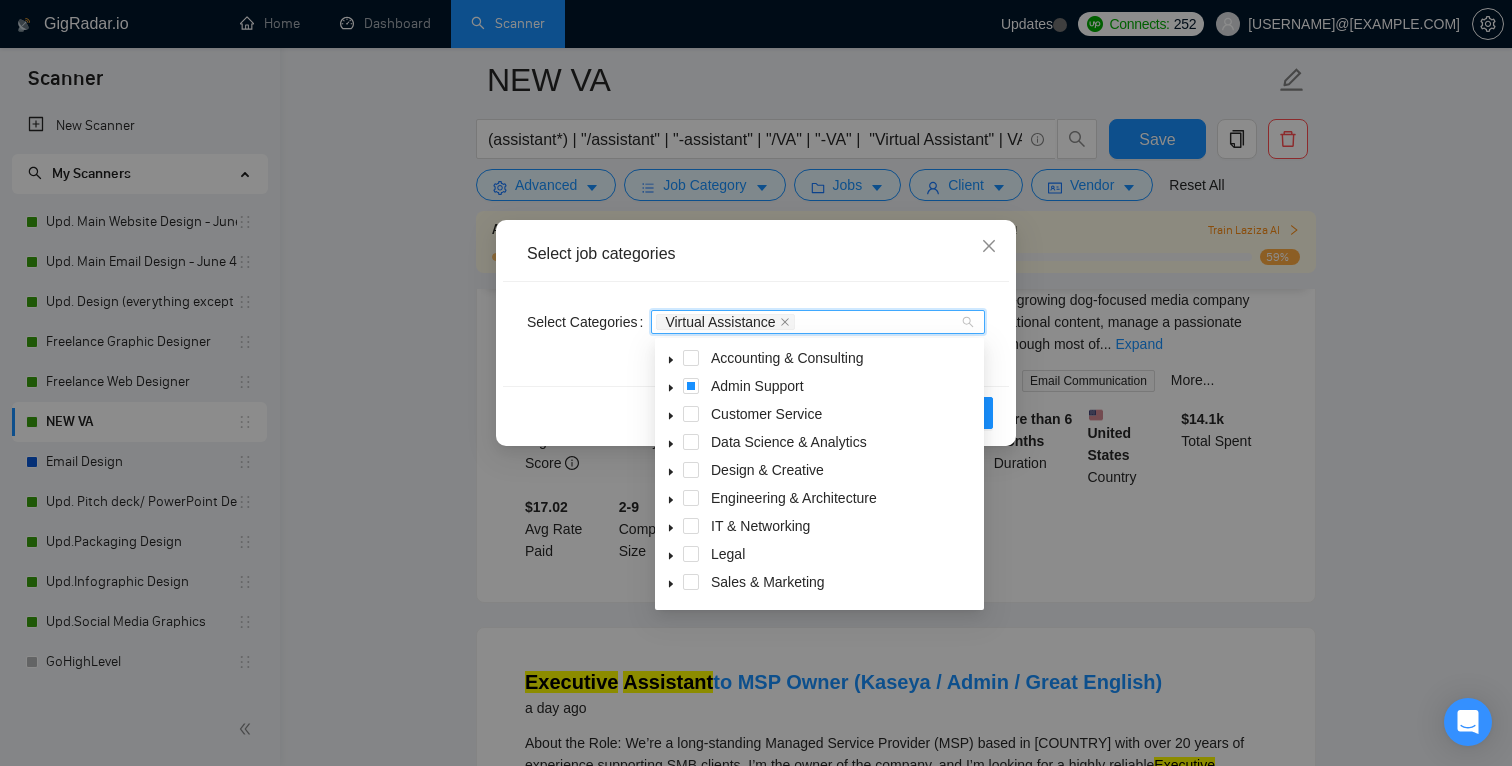 click at bounding box center (671, 386) 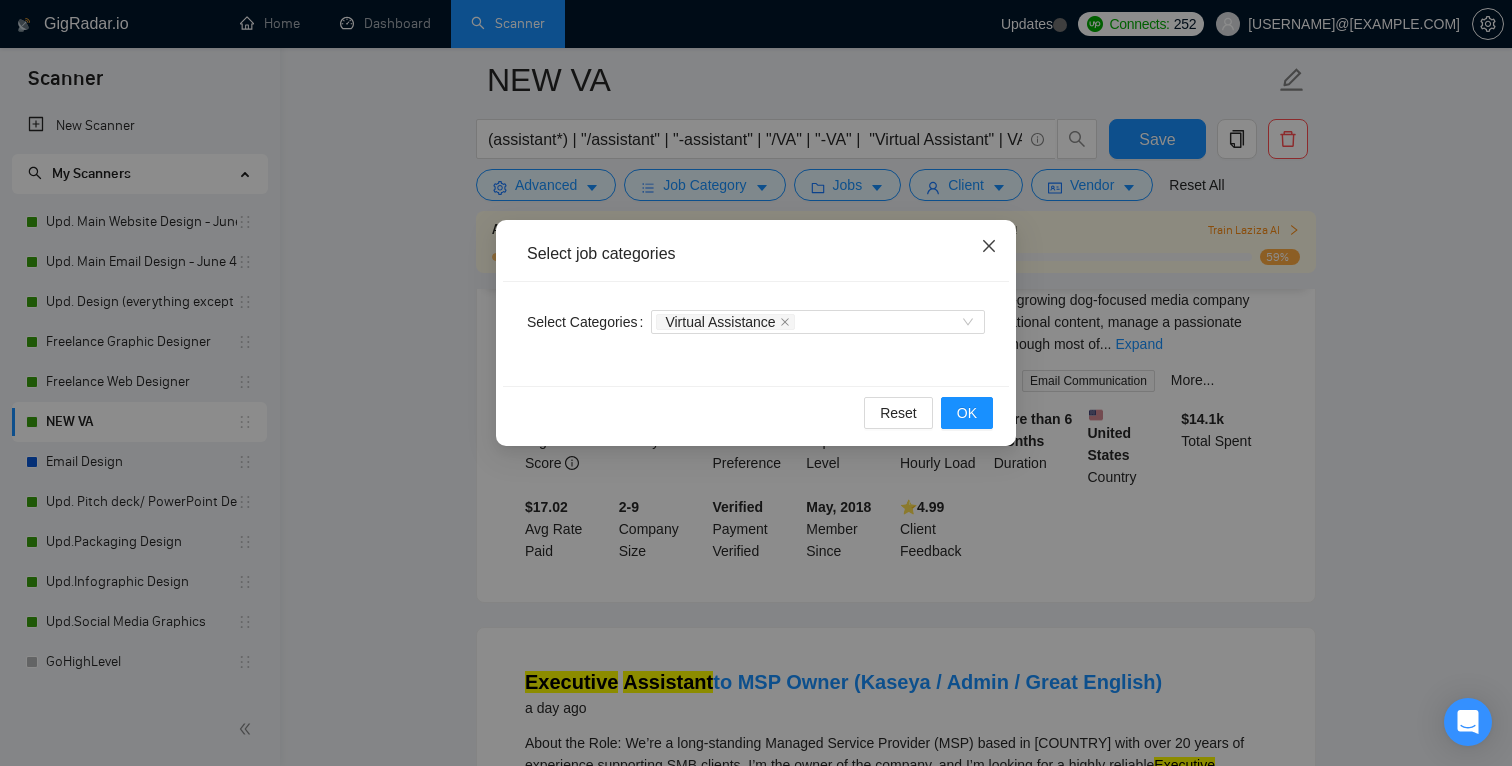 click at bounding box center [989, 247] 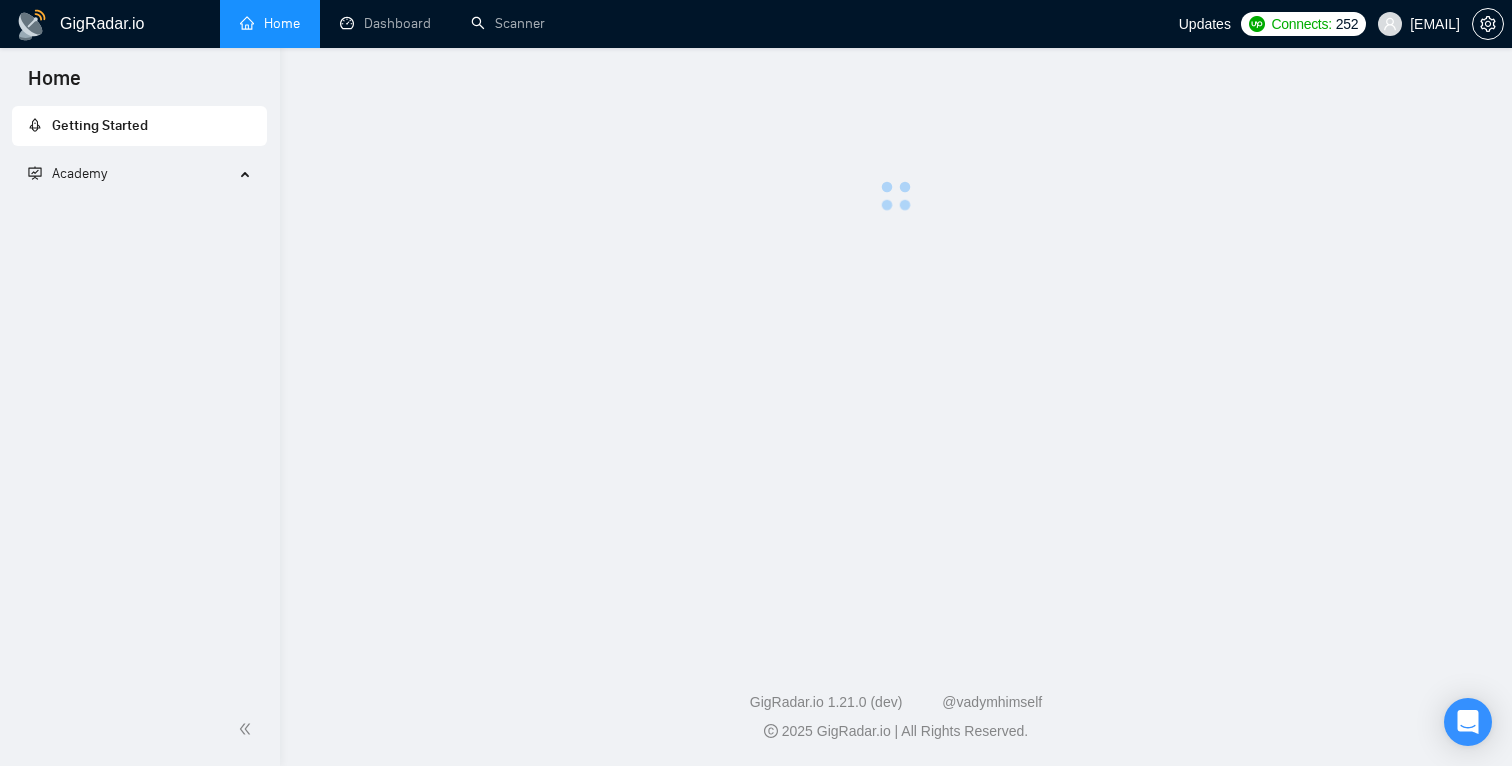 scroll, scrollTop: 0, scrollLeft: 0, axis: both 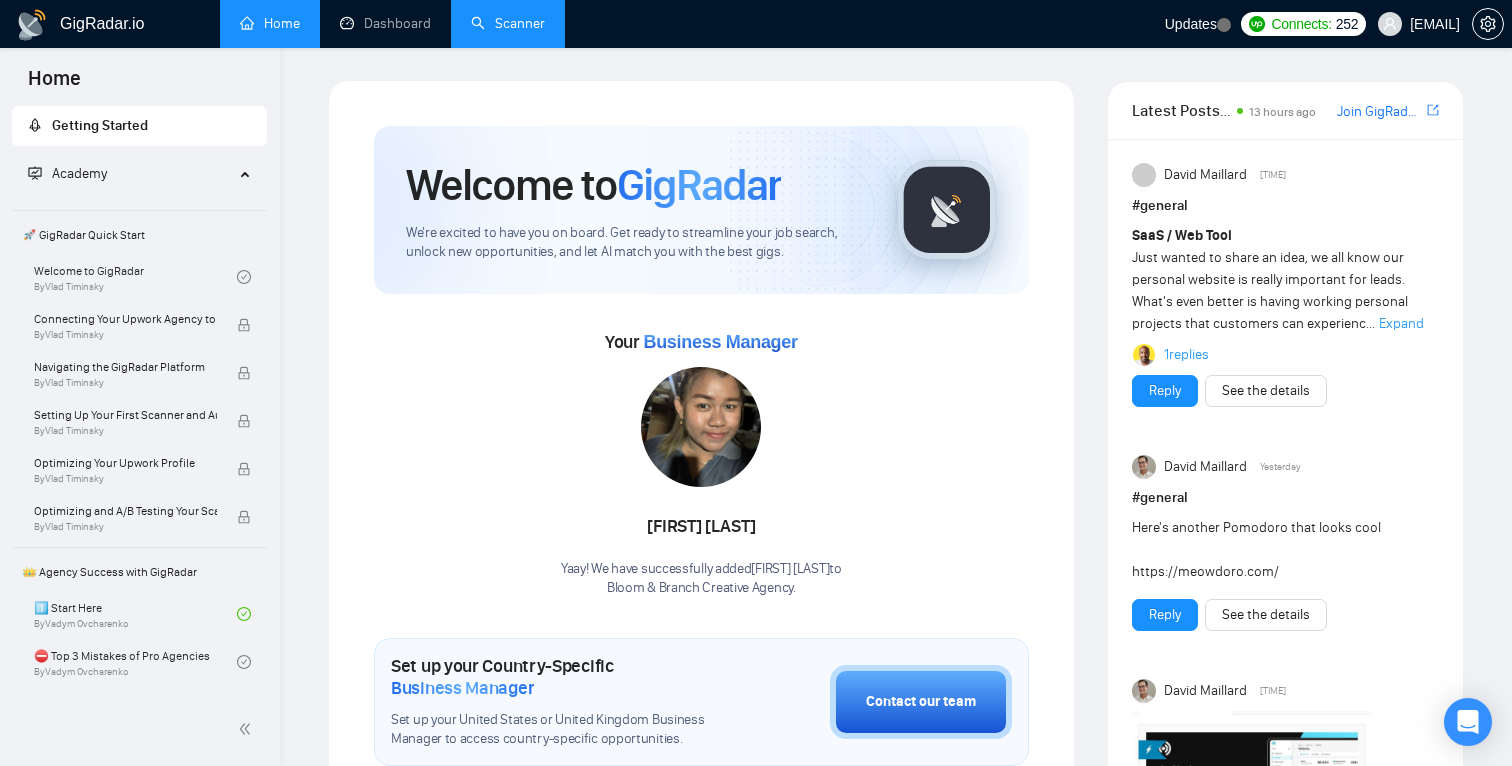 click on "Scanner" at bounding box center [508, 23] 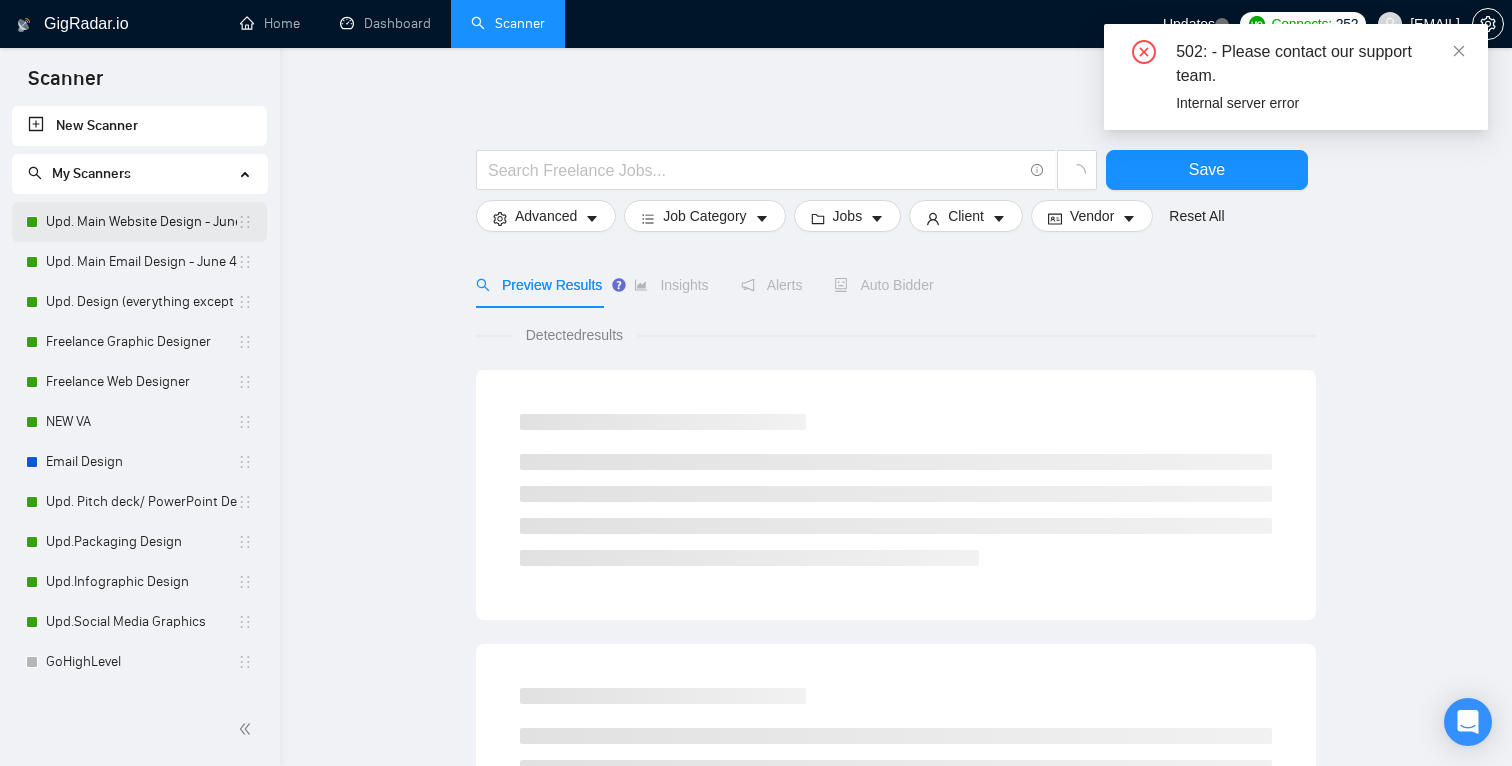 click on "Upd. Main Website Design - June 4 2025" at bounding box center (141, 222) 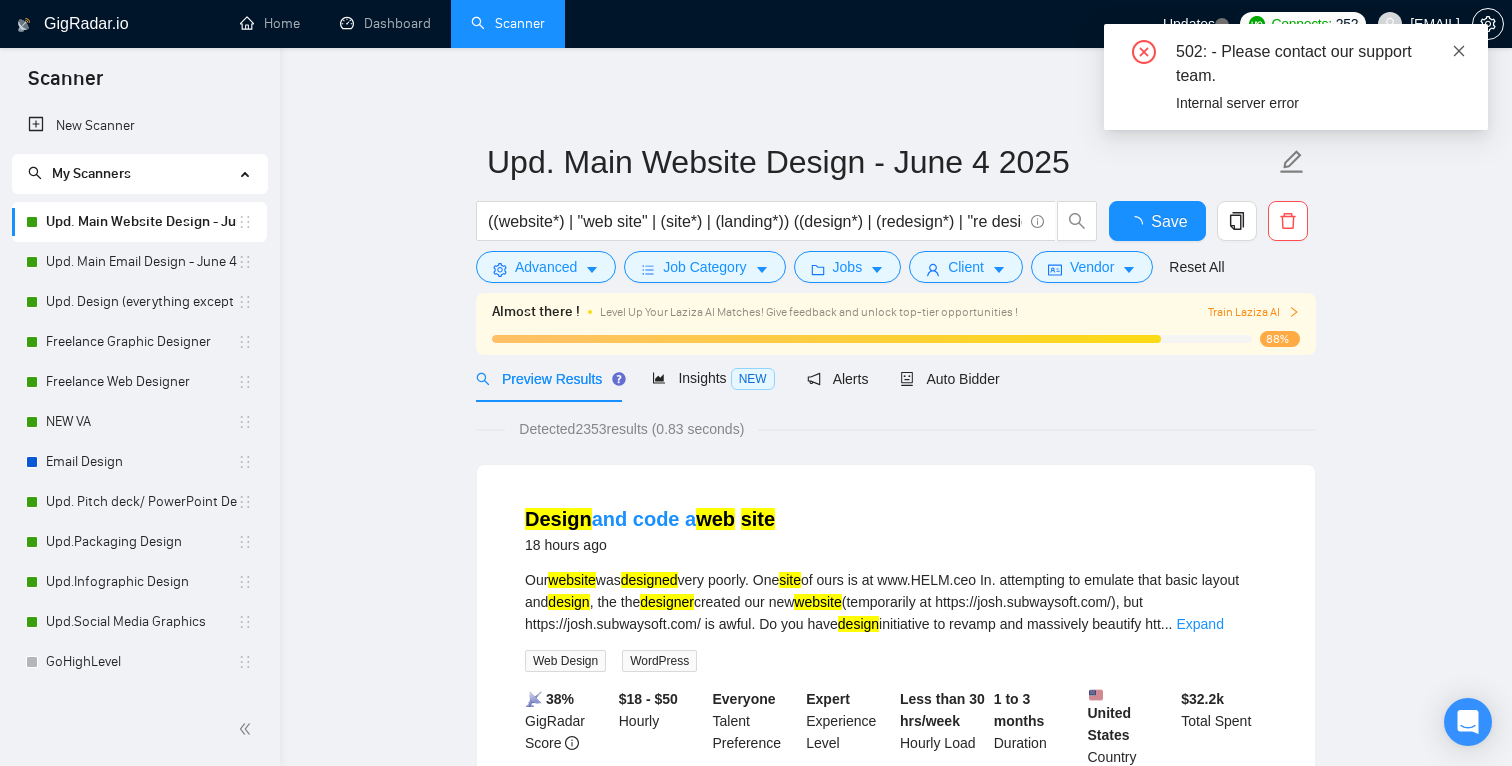 click 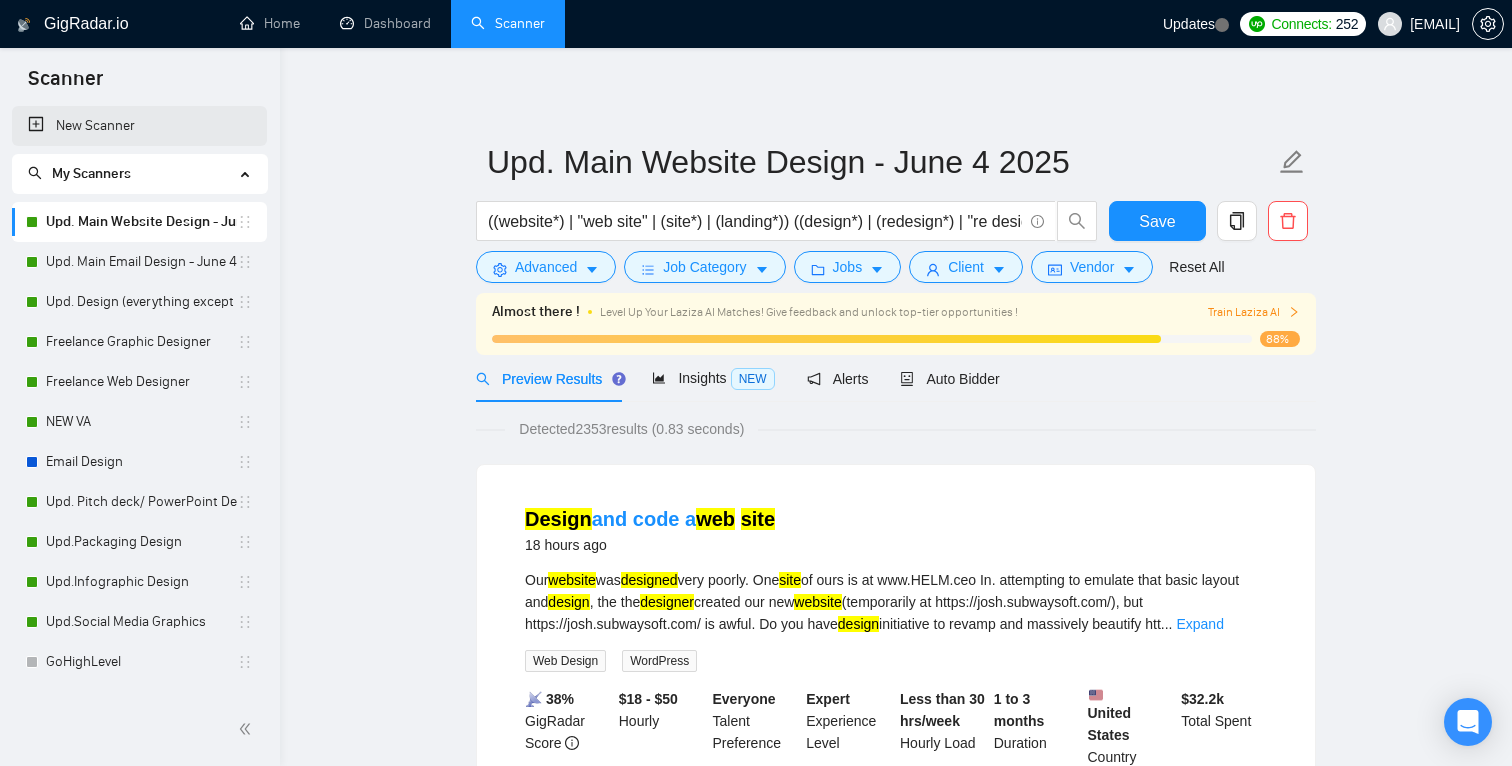 click on "New Scanner" at bounding box center [139, 126] 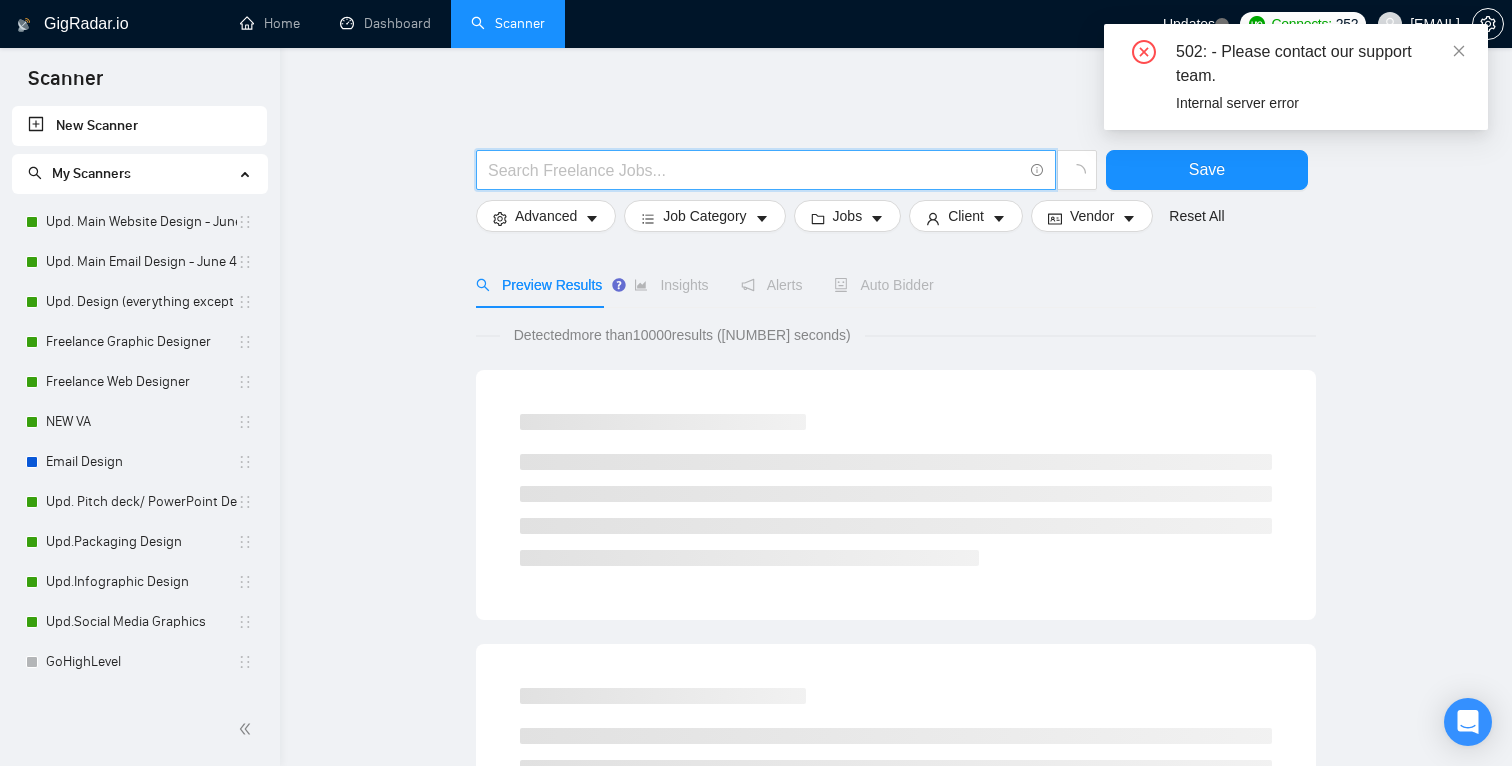 click at bounding box center [755, 170] 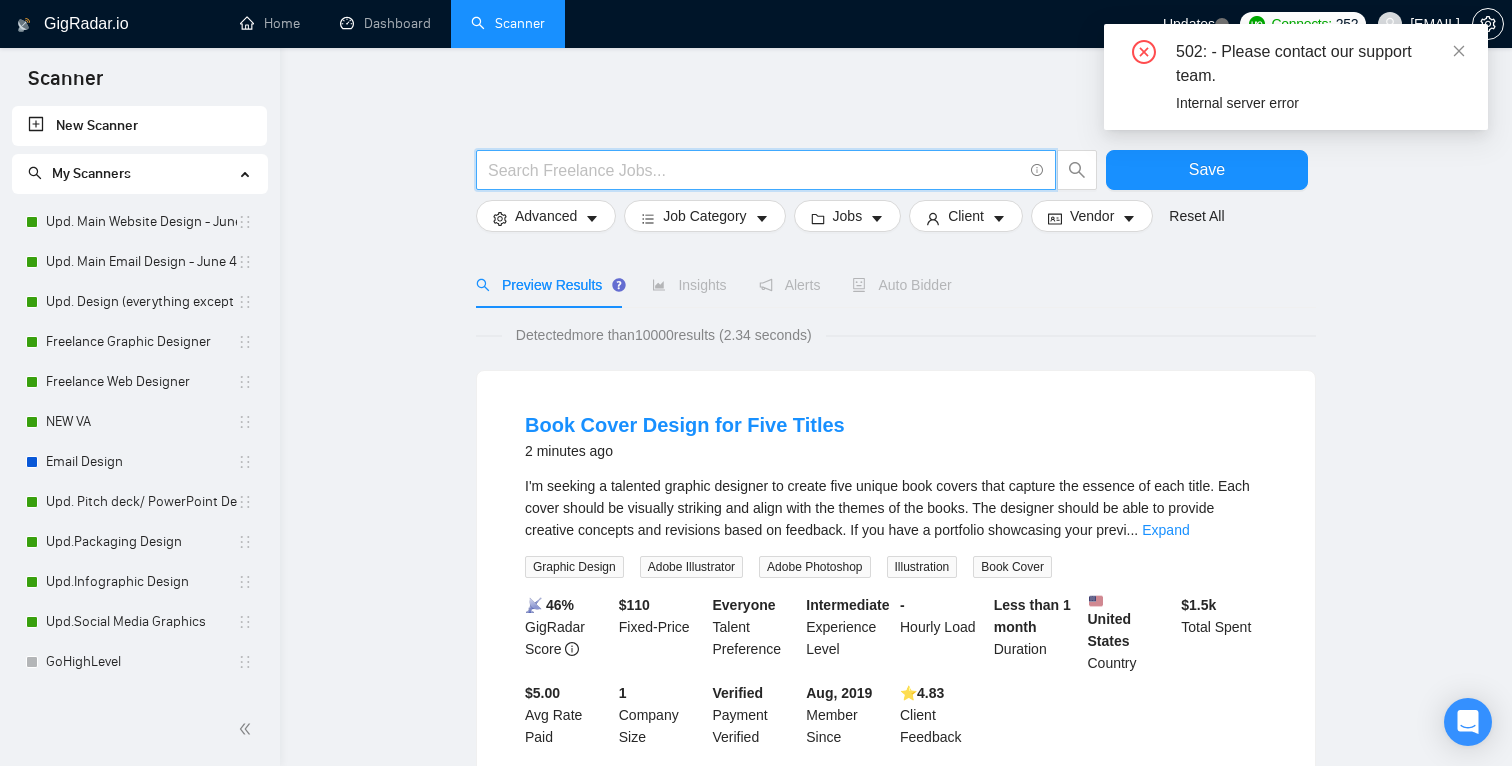 type on "website design" 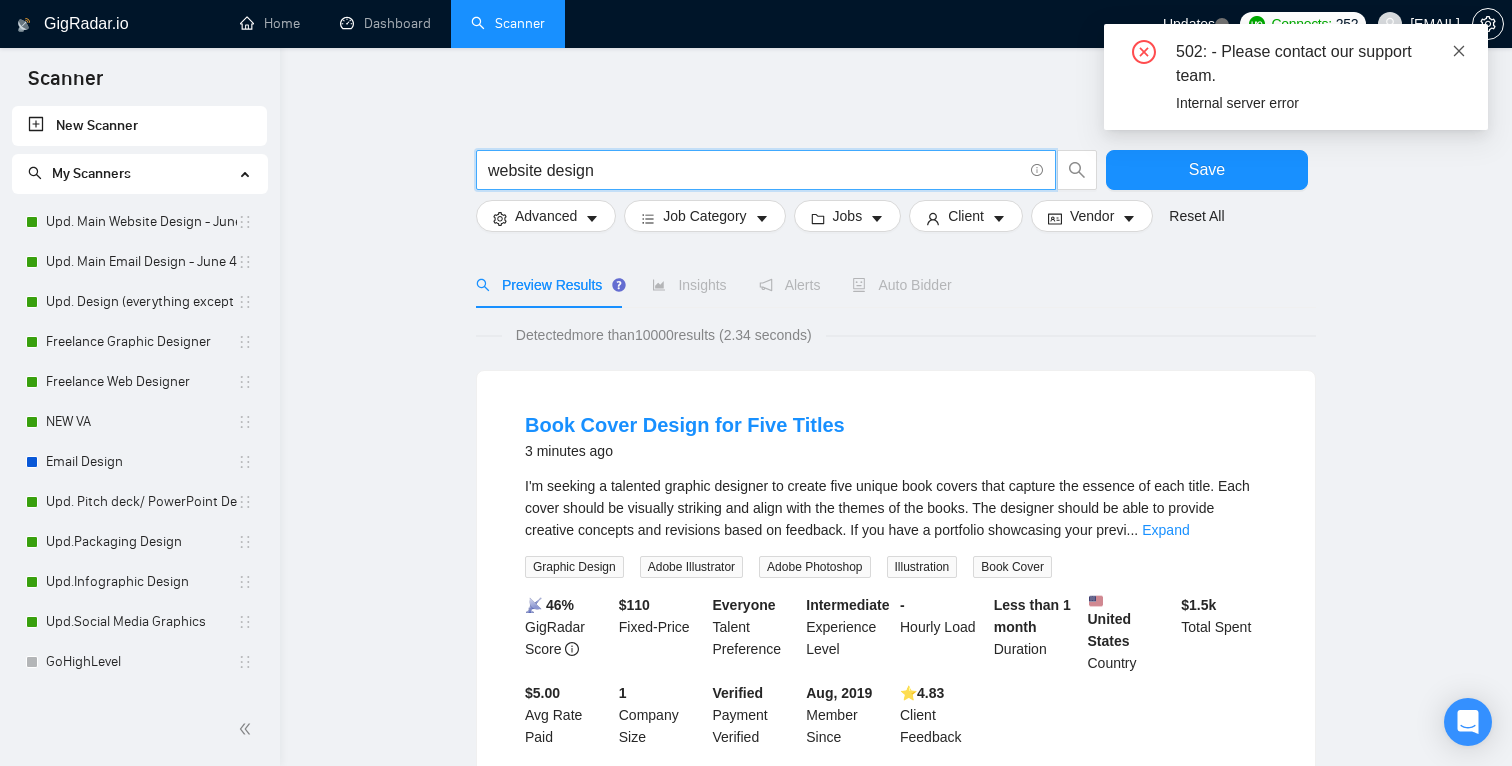 click 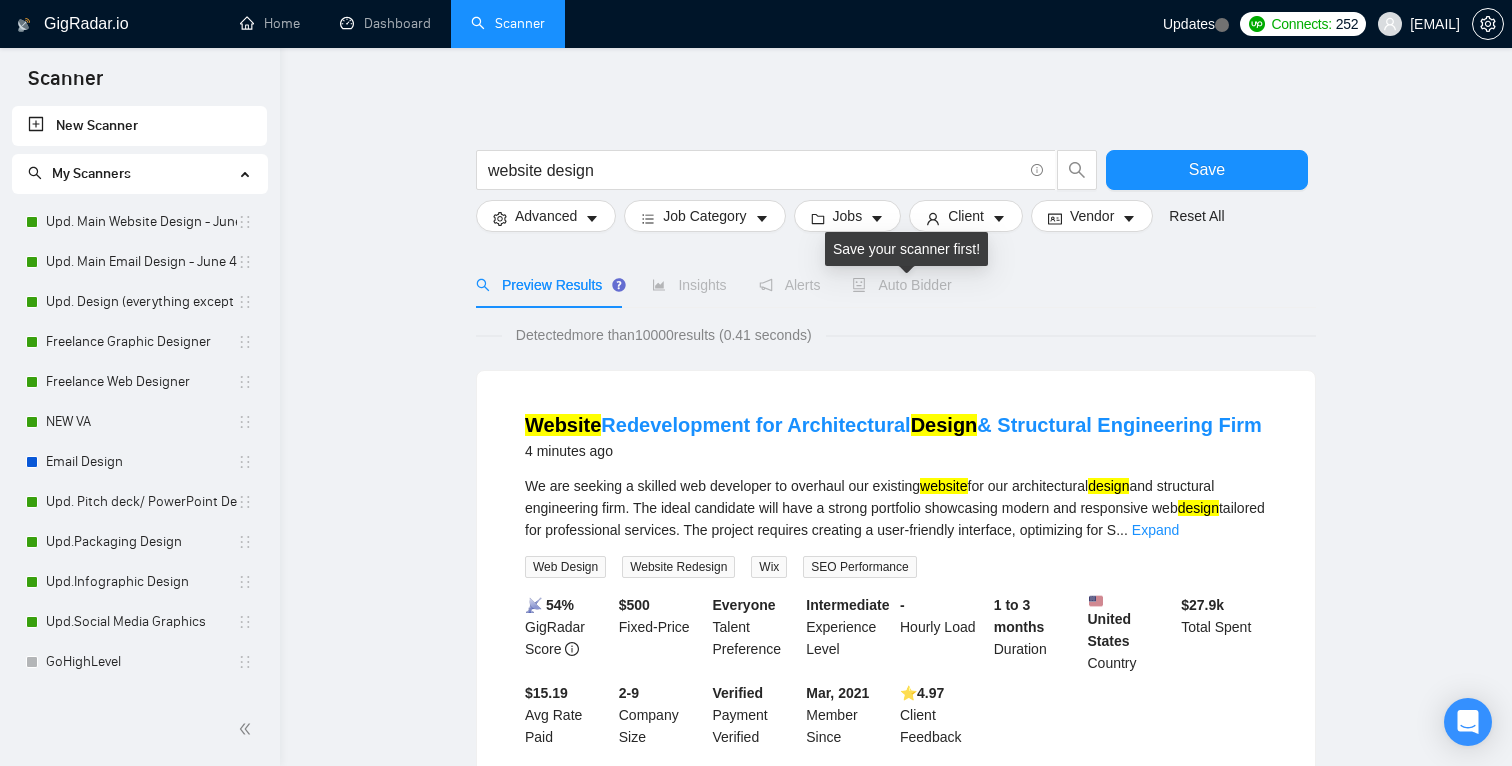 click on "Auto Bidder" at bounding box center (901, 285) 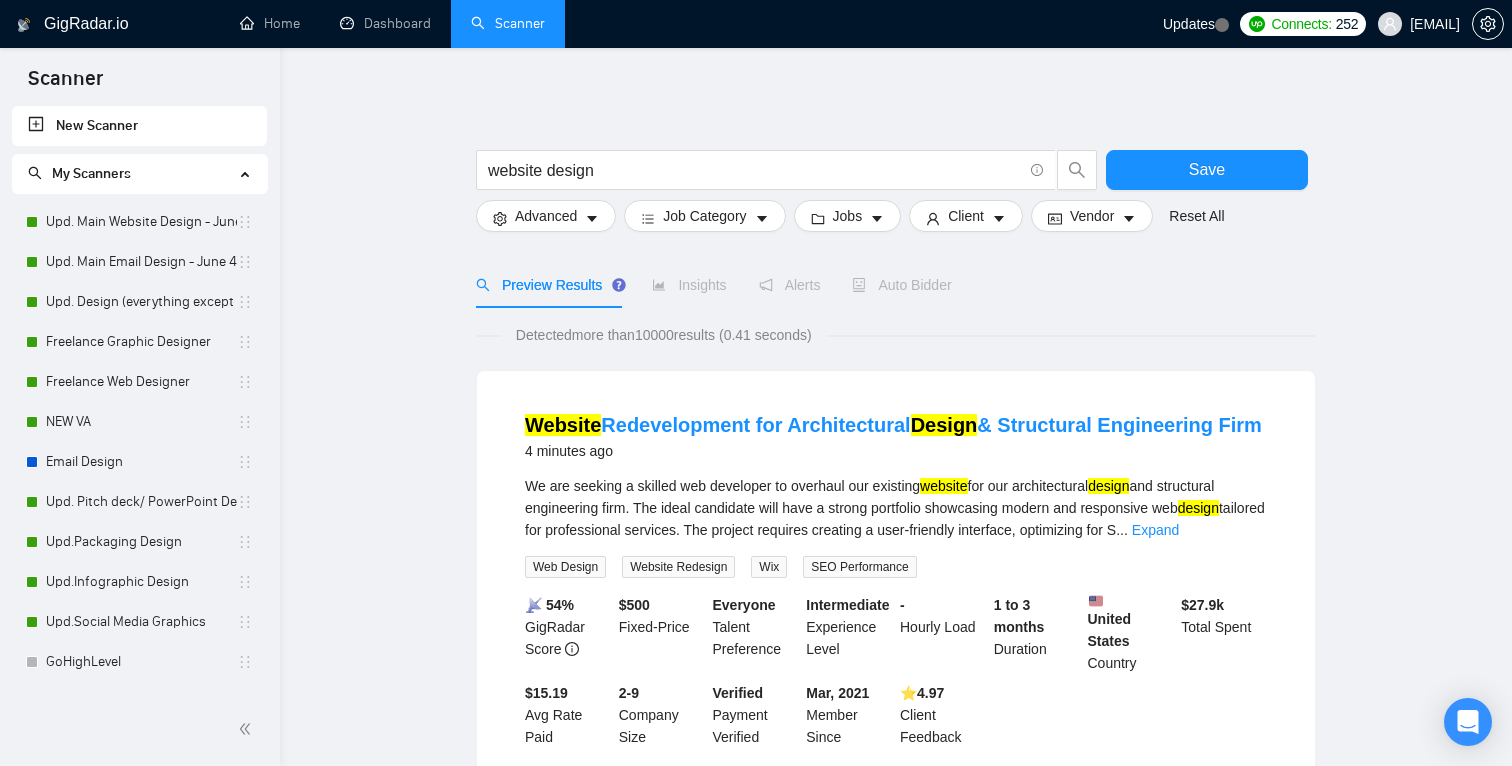 scroll, scrollTop: 10, scrollLeft: 0, axis: vertical 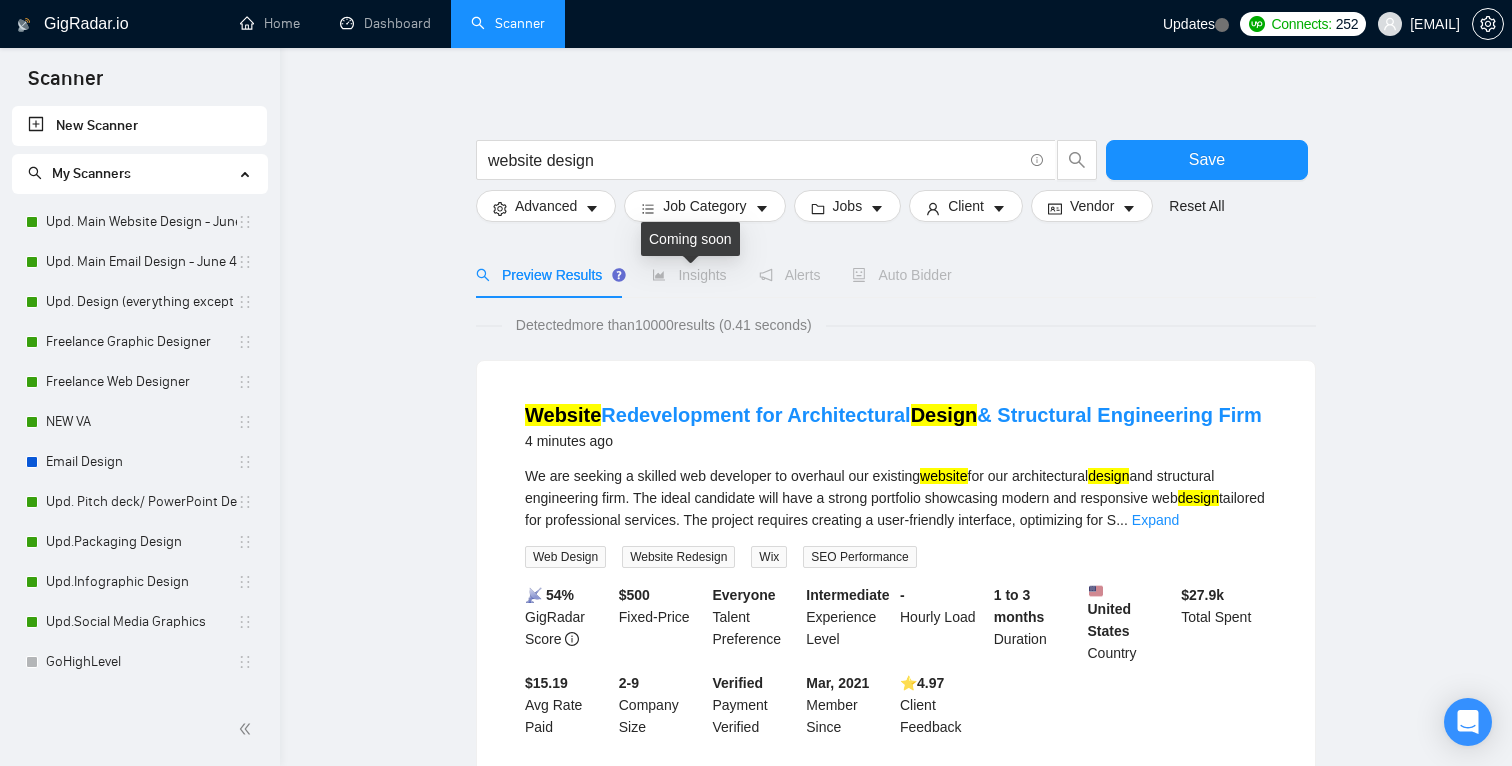 click on "Insights" at bounding box center [689, 275] 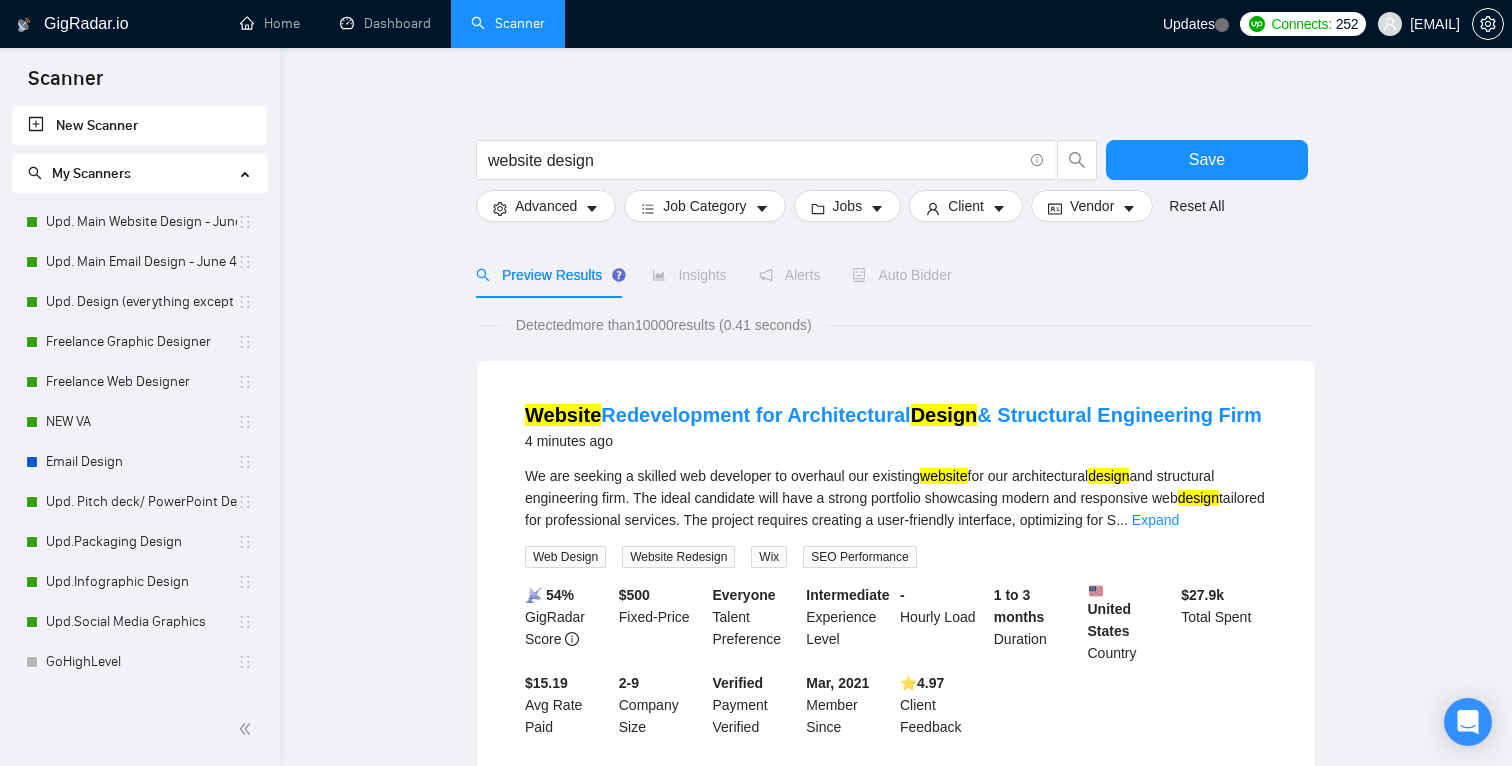 click on "website design Save Advanced   Job Category   Jobs   Client   Vendor   Reset All" at bounding box center [896, 176] 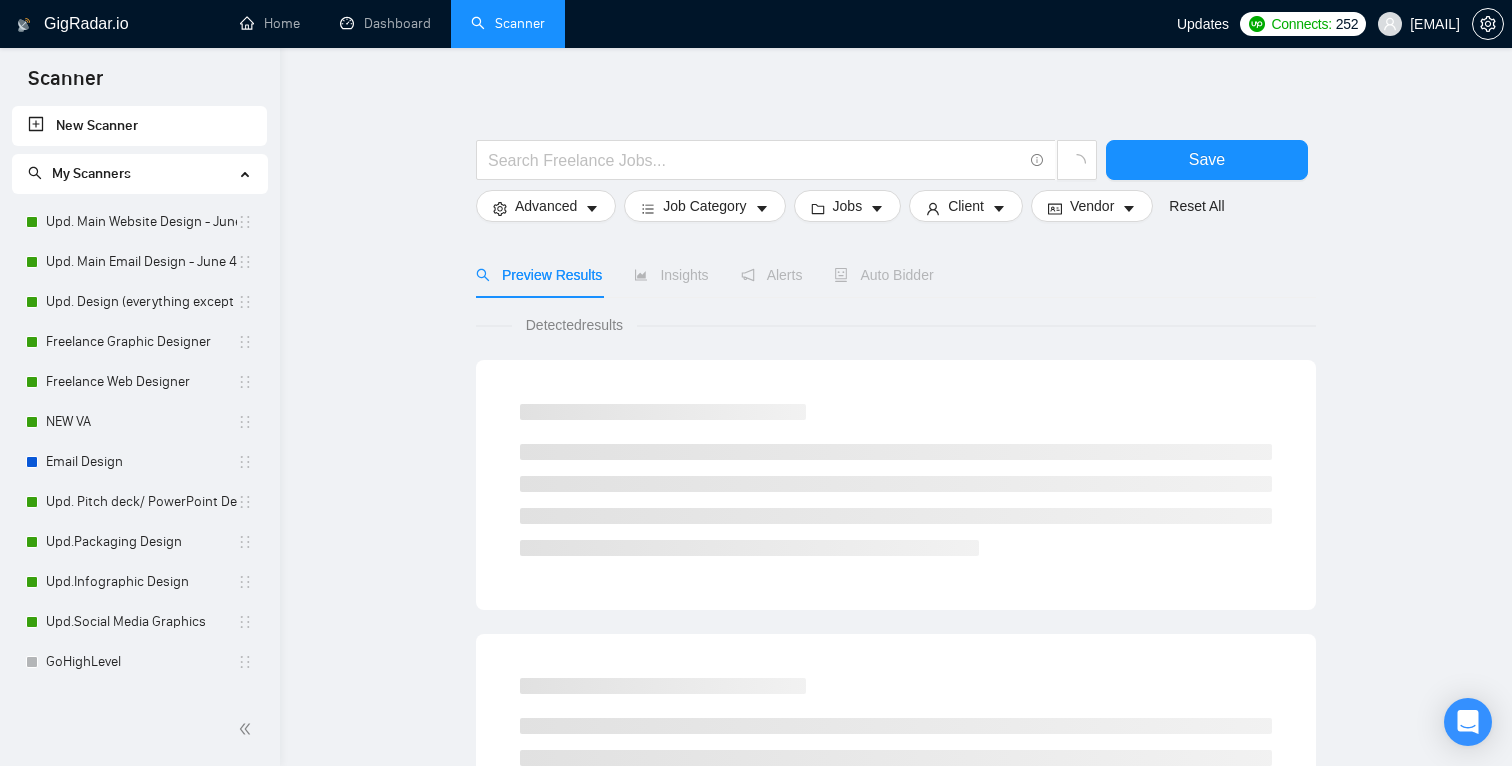 scroll, scrollTop: 10, scrollLeft: 0, axis: vertical 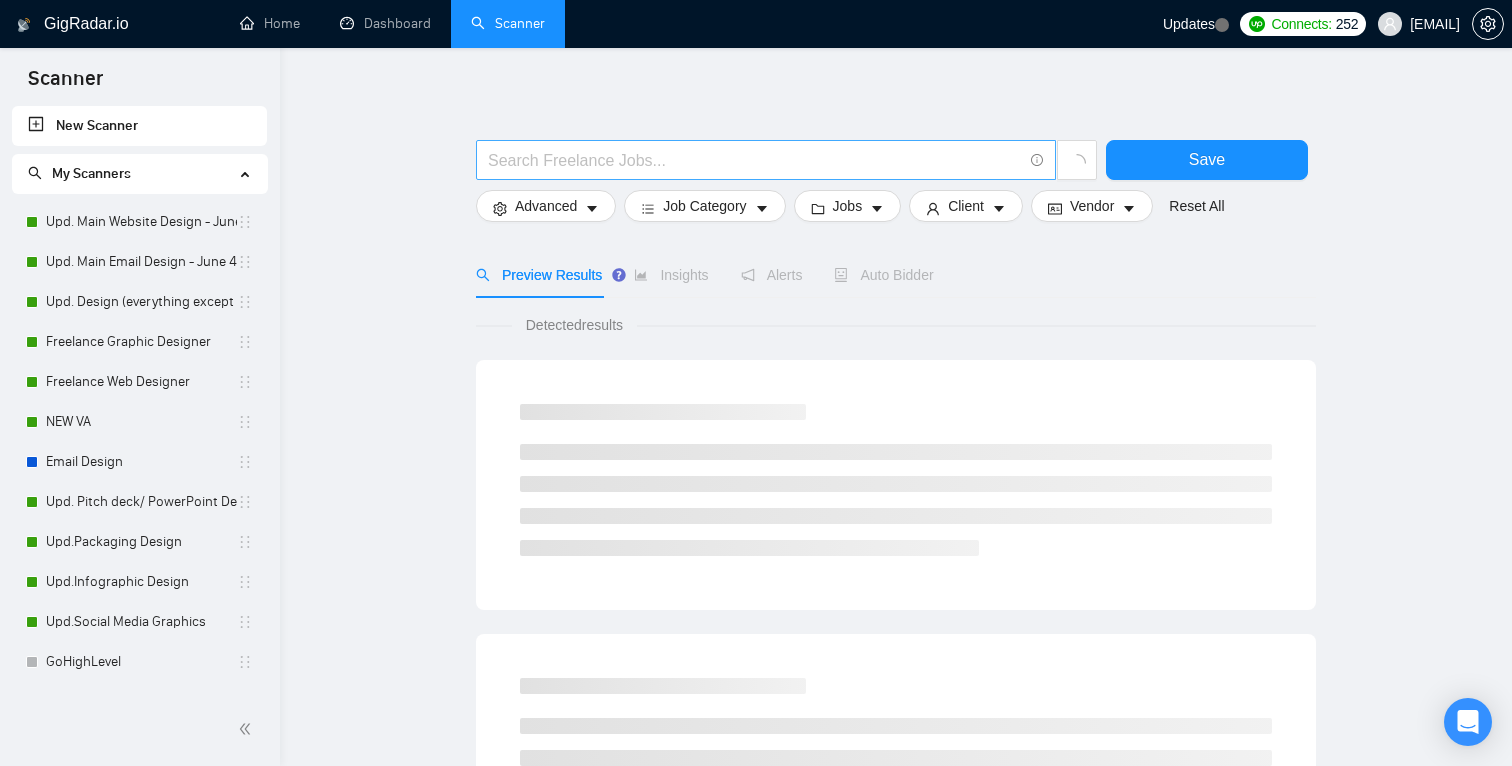 click at bounding box center [755, 160] 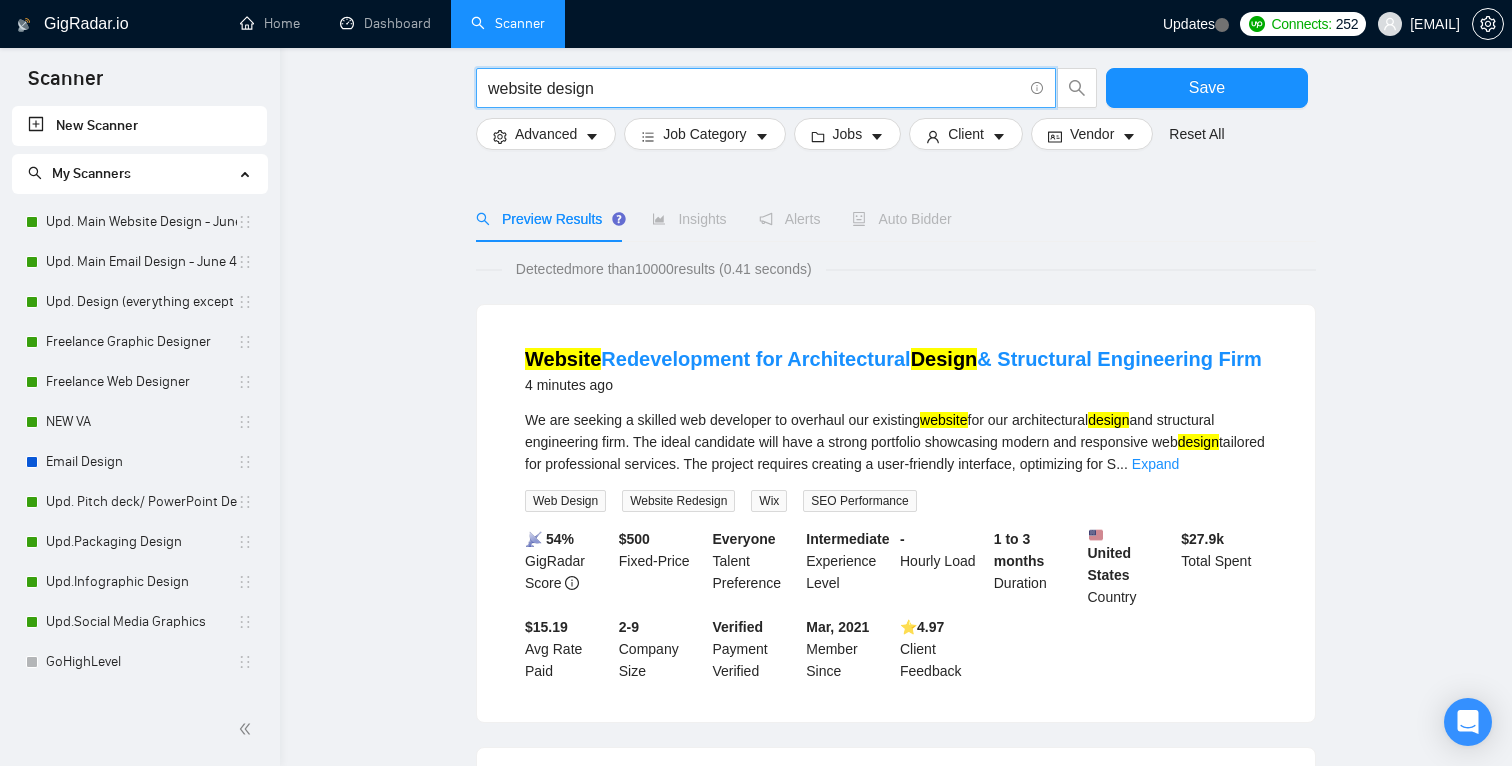 scroll, scrollTop: 0, scrollLeft: 0, axis: both 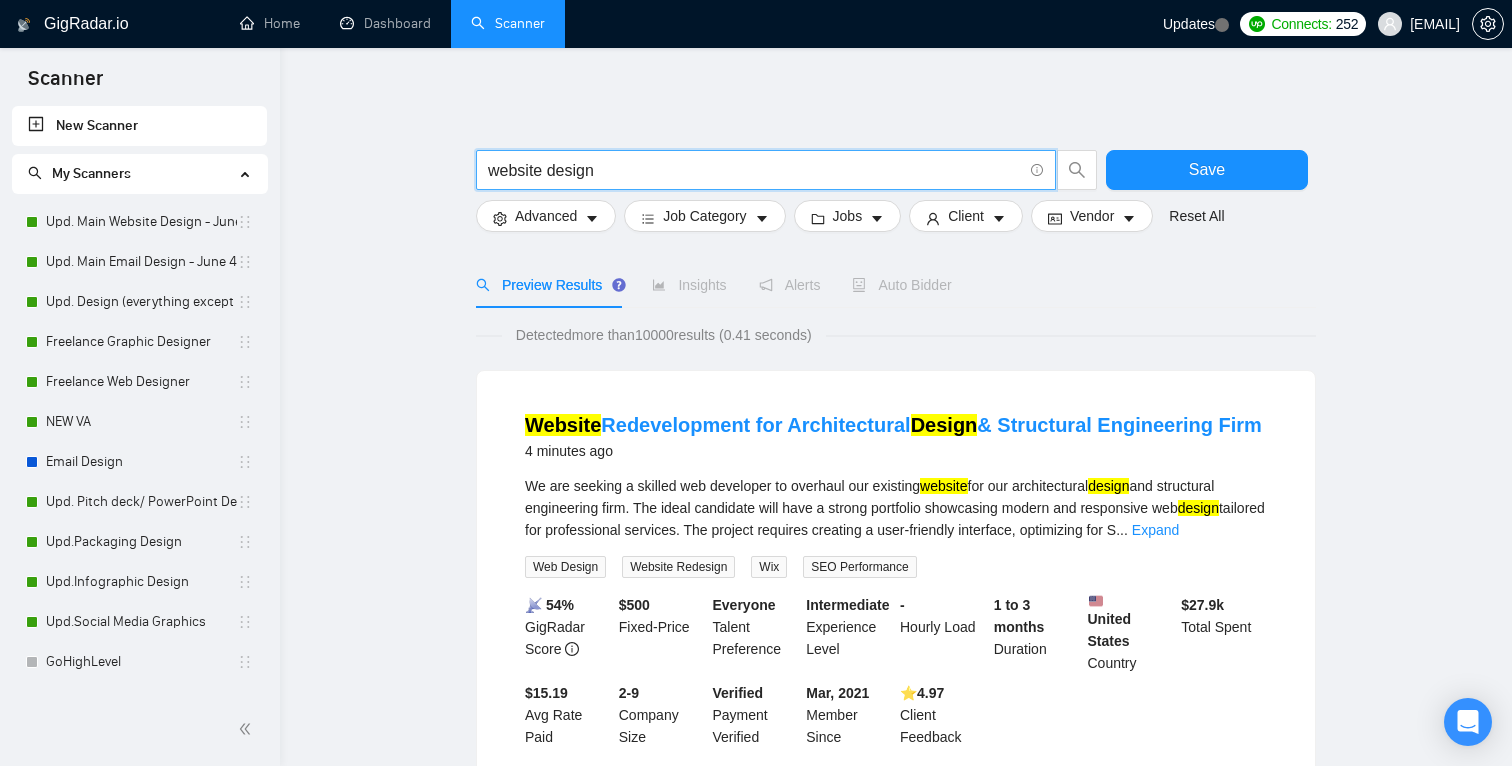 click on "Alerts" at bounding box center [790, 285] 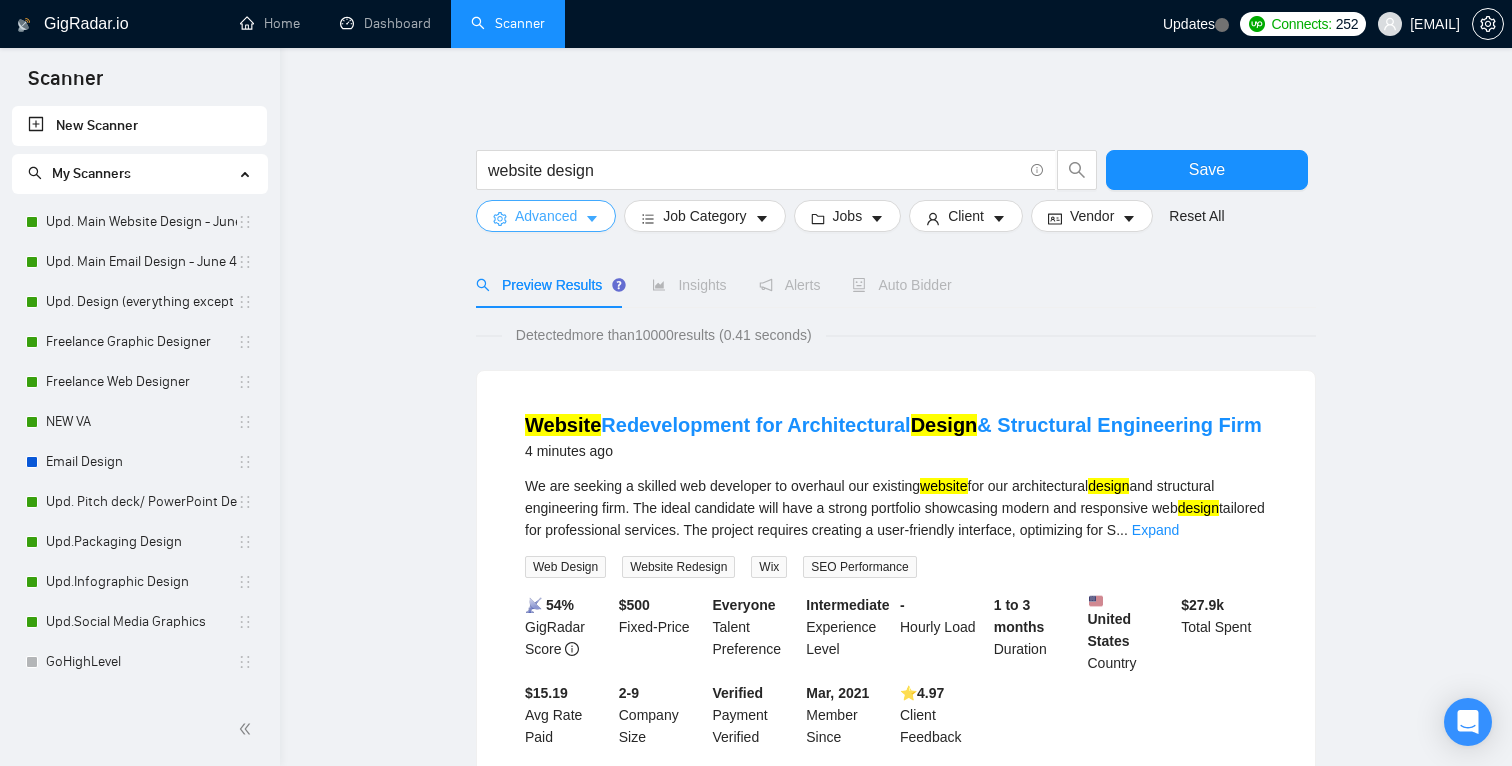 click on "Advanced" at bounding box center (546, 216) 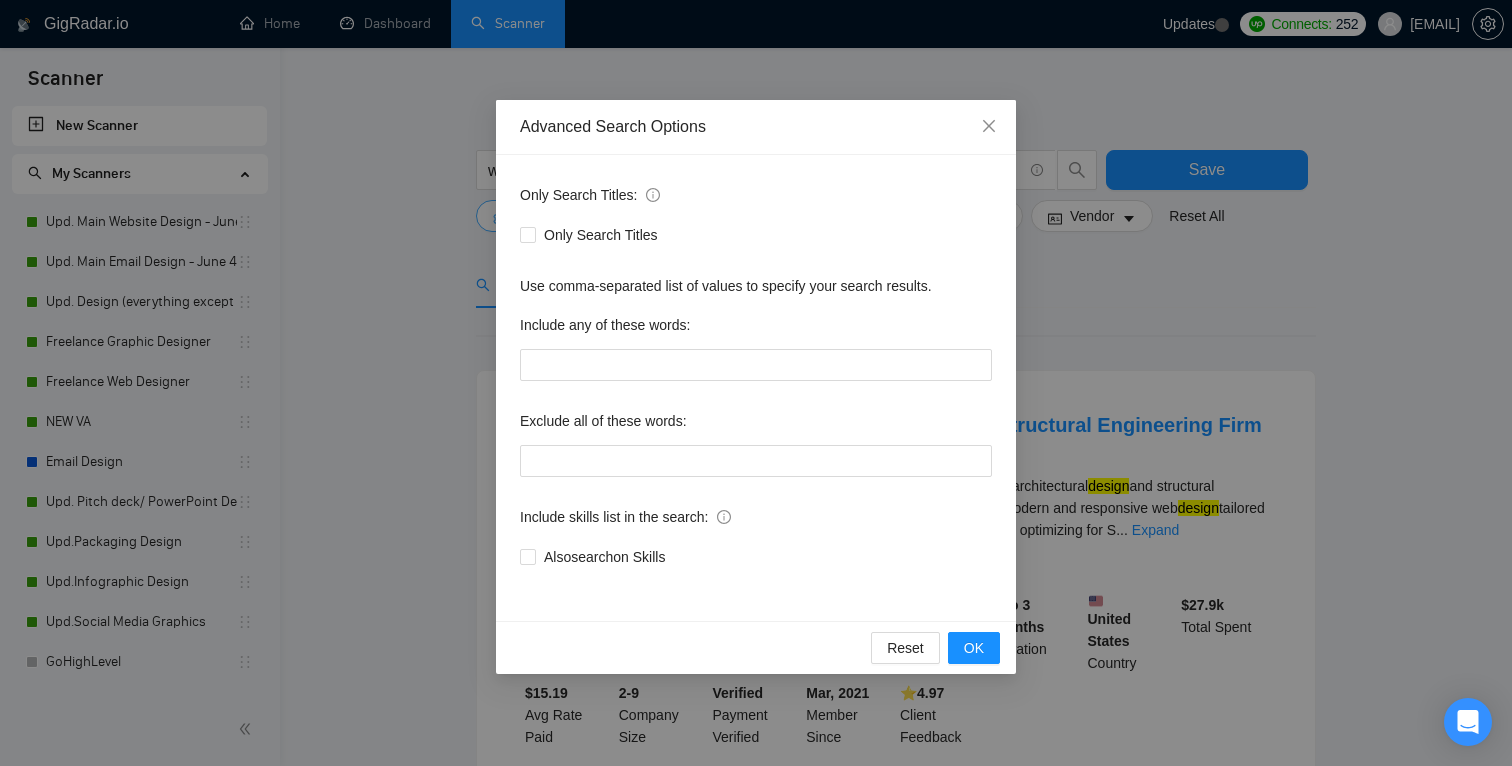 click on "Only Search Titles" at bounding box center [756, 235] 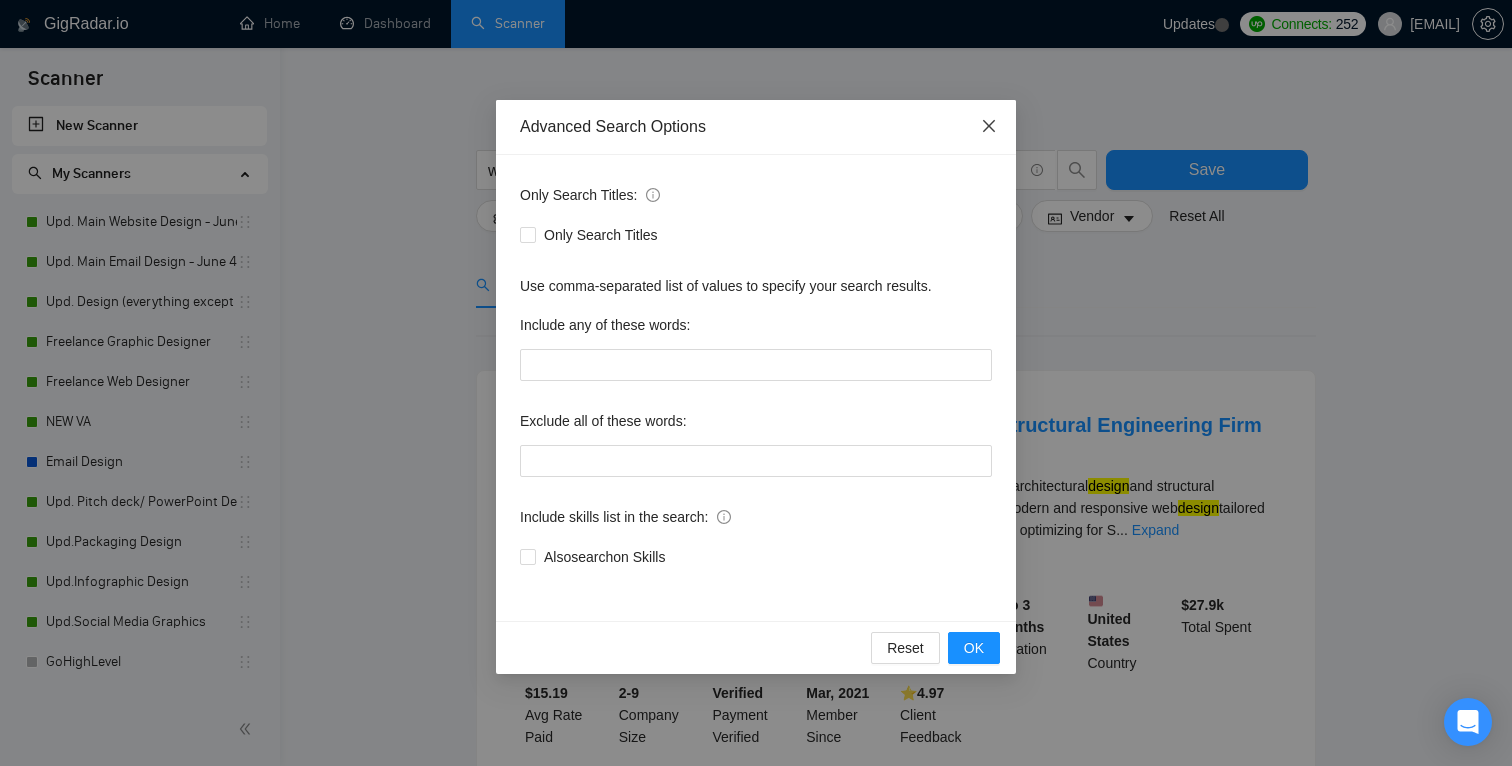 click at bounding box center (989, 127) 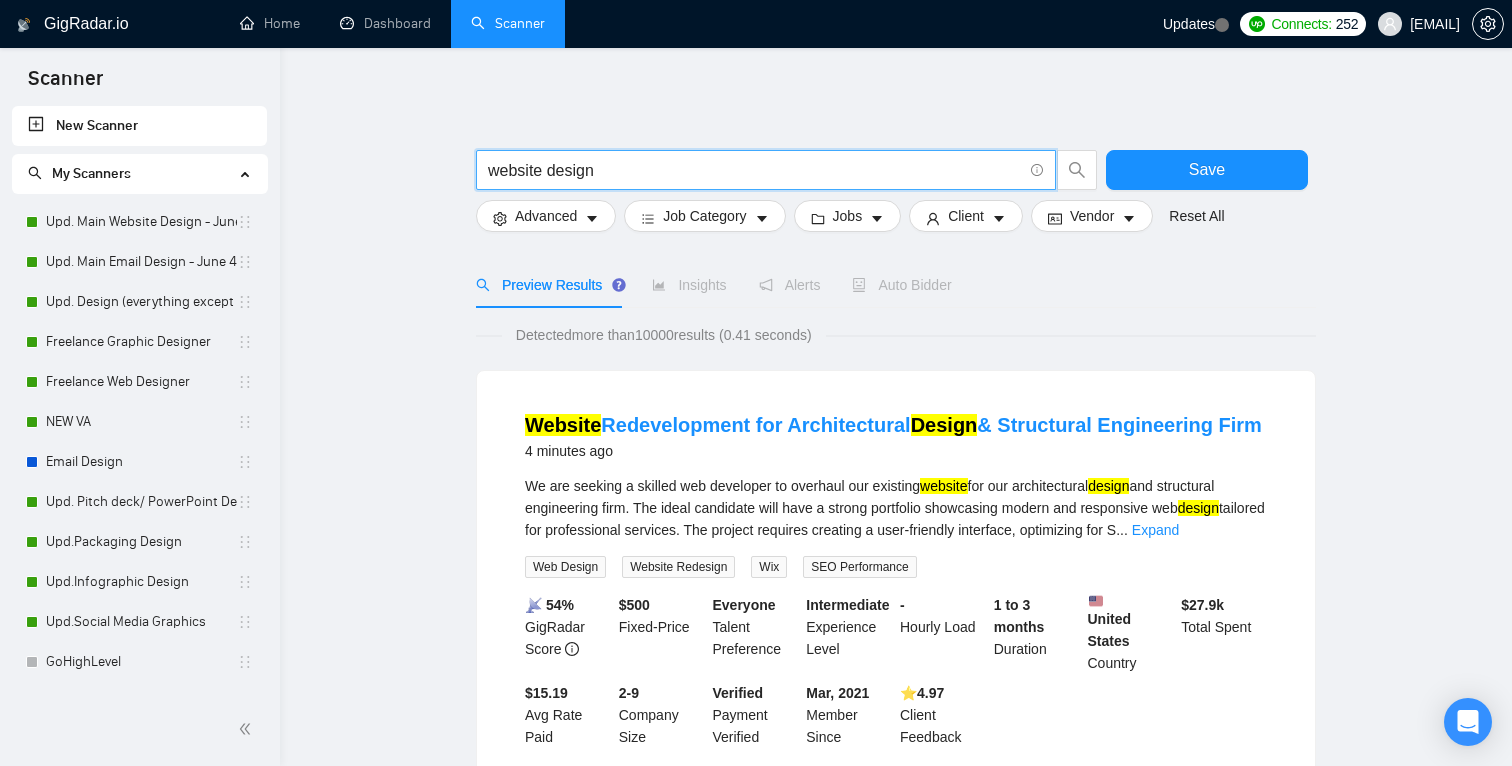 drag, startPoint x: 688, startPoint y: 174, endPoint x: 387, endPoint y: 163, distance: 301.20093 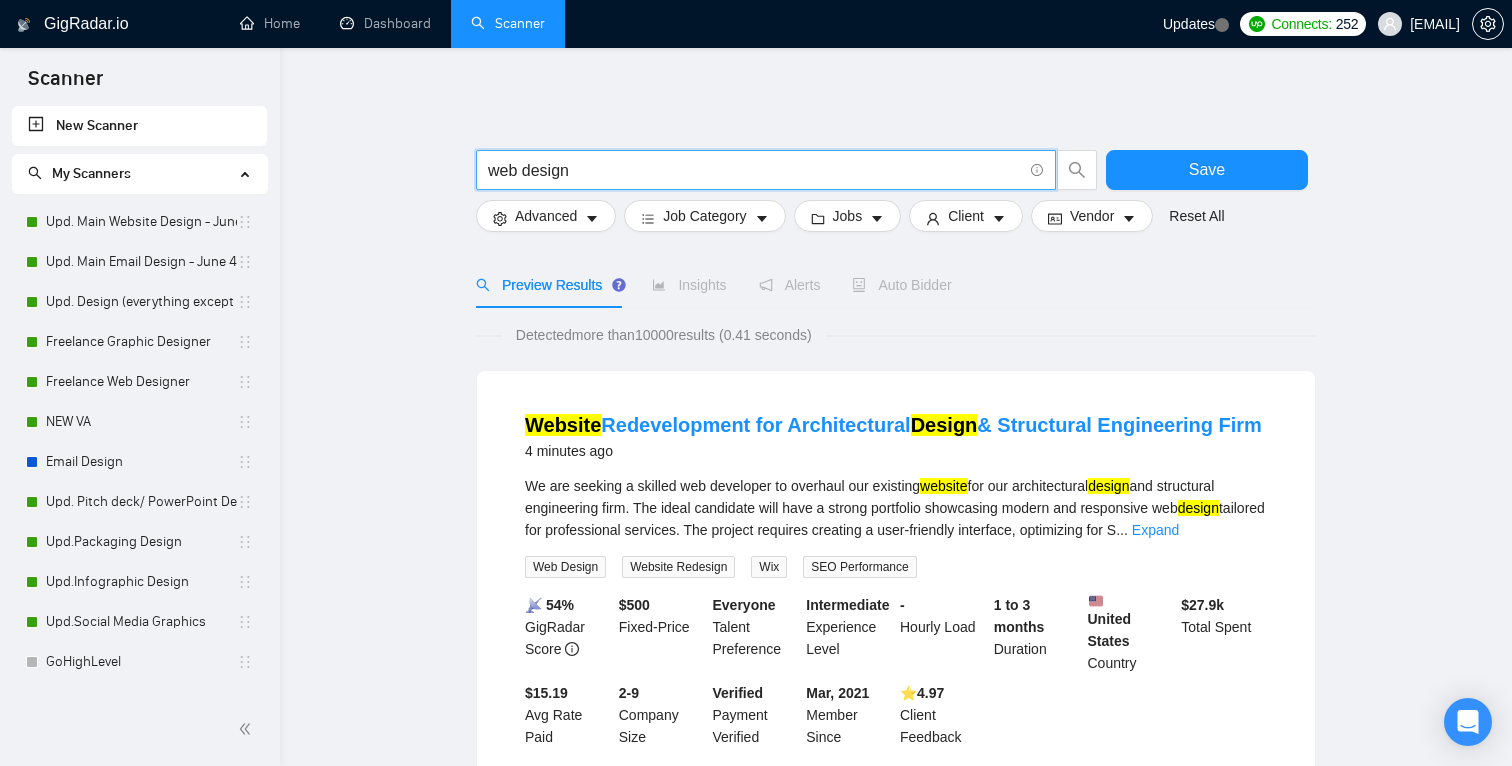 type on "web design" 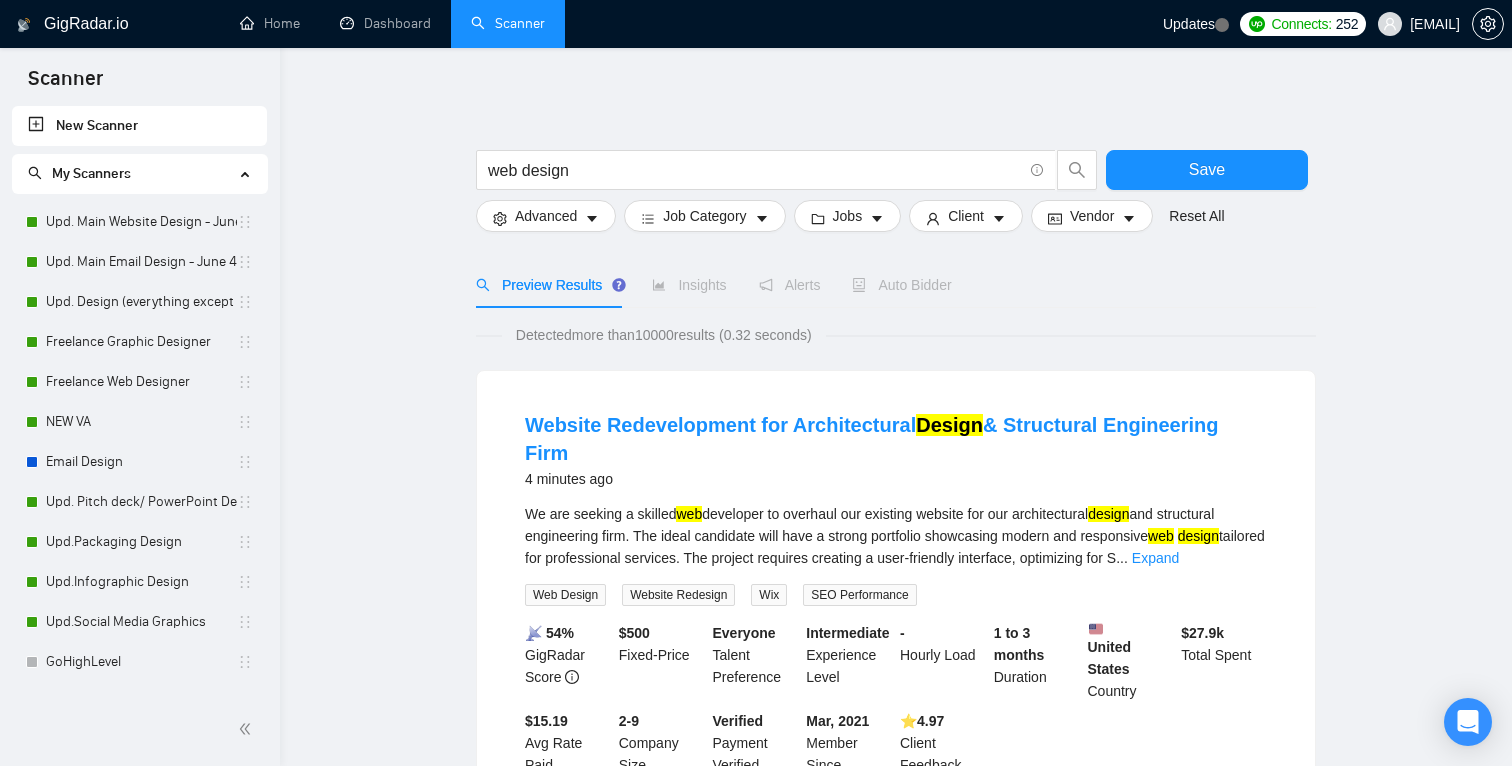 click on "Preview Results Insights Alerts Auto Bidder" at bounding box center [896, 285] 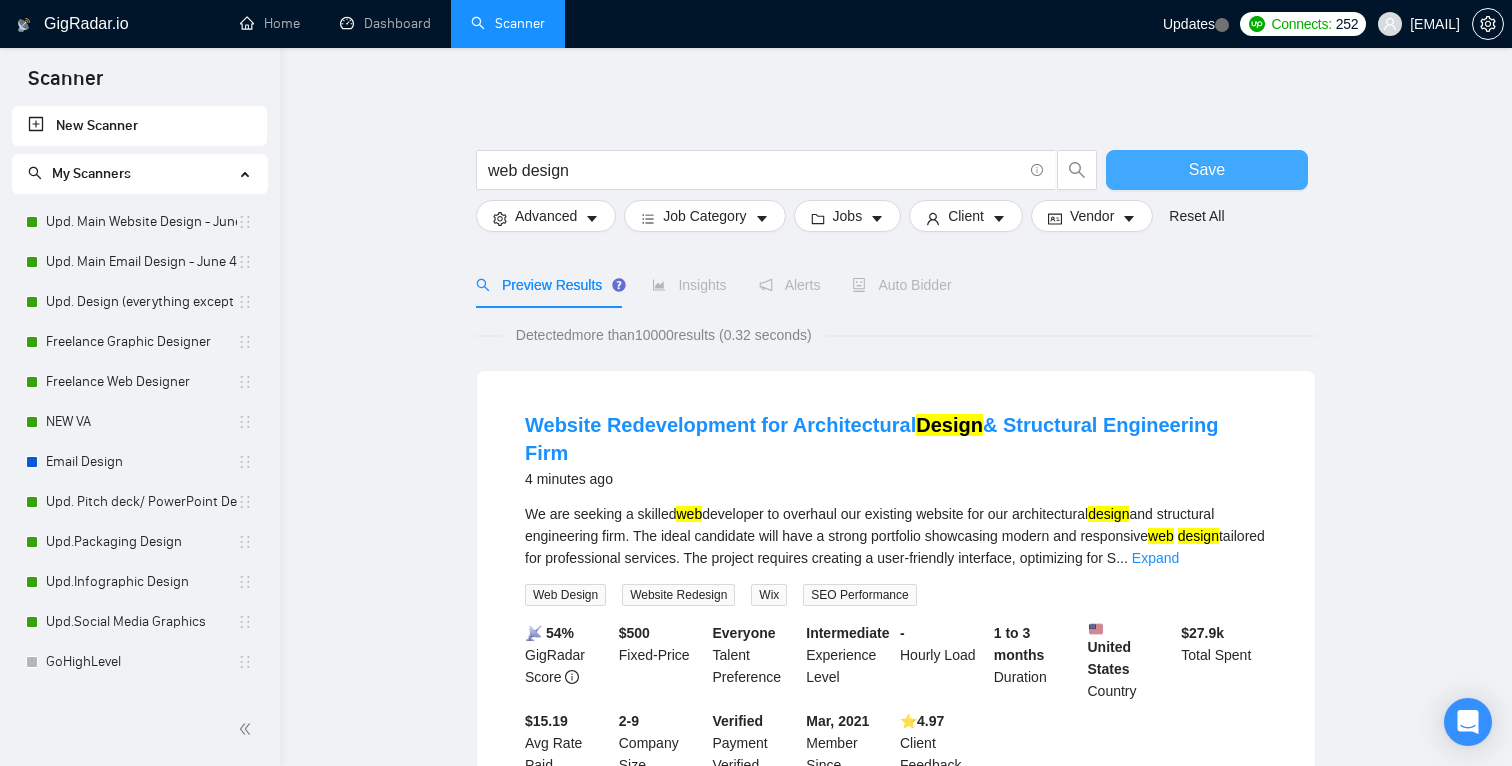 click on "Save" at bounding box center [1207, 170] 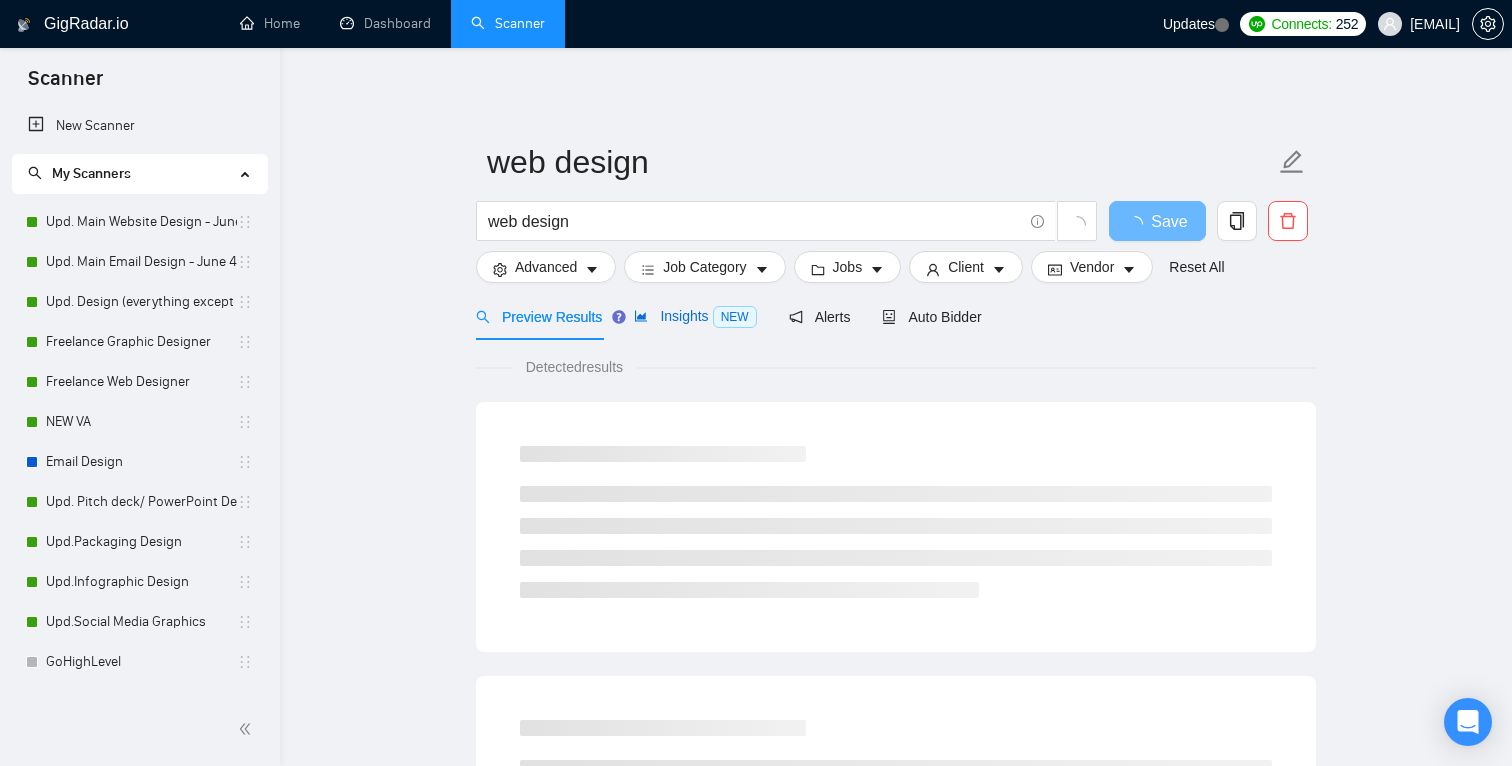 click on "Insights NEW" at bounding box center (695, 316) 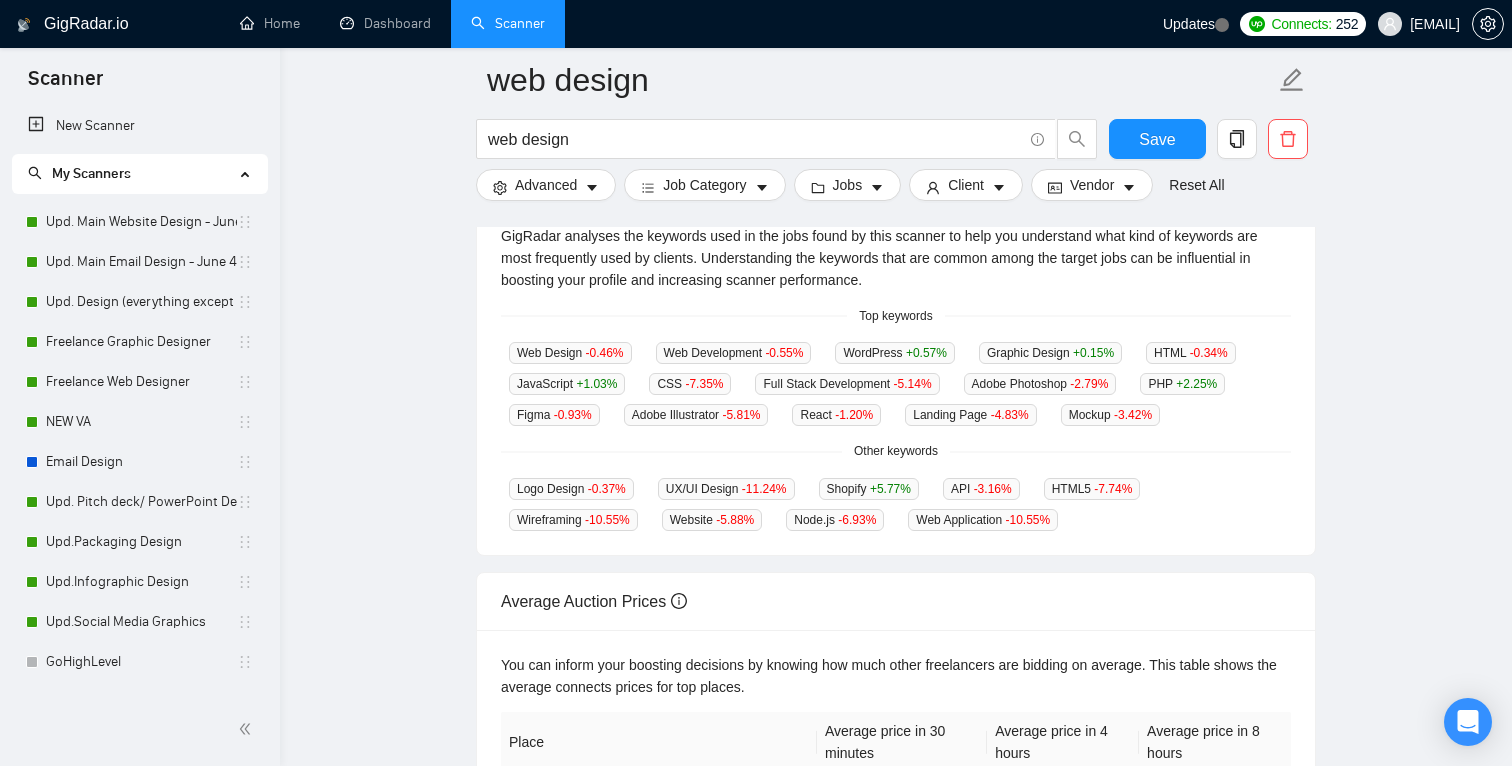 scroll, scrollTop: 469, scrollLeft: 0, axis: vertical 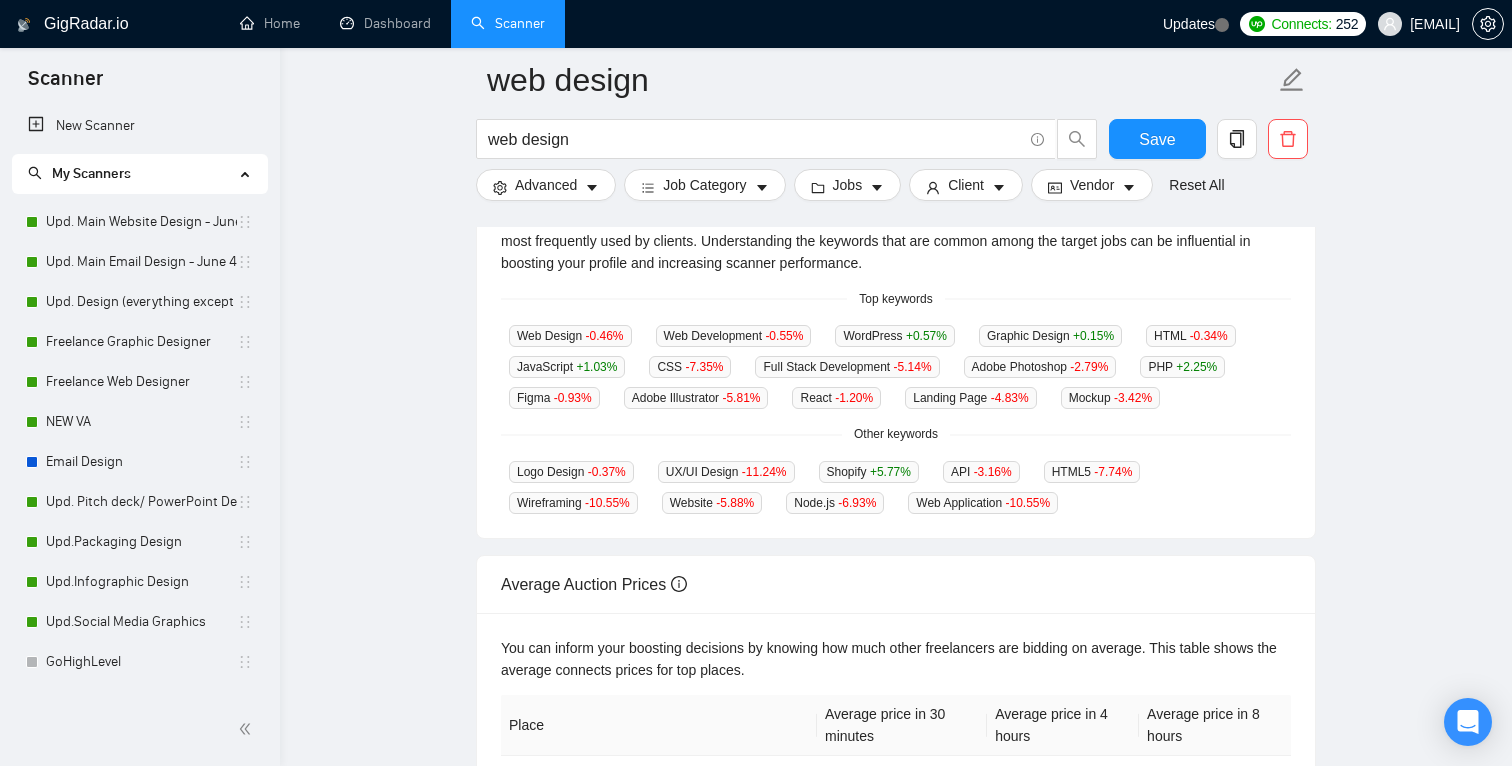 click on "web design web design Save Advanced   Job Category   Jobs   Client   Vendor   Reset All Preview Results Insights NEW Alerts Auto Bidder Jobs over 12 months 99,851   Average Per Month: 8321 Connects prices over 12 months 13.44   Last month's average: 13.67 Top Keywords GigRadar analyses the keywords used in the jobs found by this scanner to help you understand what kind of keywords are most frequently used by clients. Understanding the keywords that are common among the target jobs can be influential in boosting your profile and increasing scanner performance. Top keywords Web Design   -0.46 % Web Development   -0.55 % WordPress   +0.57 % Graphic Design   +0.15 % HTML   -0.34 % JavaScript   +1.03 % CSS   -7.35 % Full Stack Development   -5.14 % Adobe Photoshop   -2.79 % PHP   +2.25 % Figma   -0.93 % Adobe Illustrator   -5.81 % React   -1.20 % Landing Page   -4.83 % Mockup   -3.42 % Other keywords Logo Design   -0.37 % UX/UI Design   -11.24 % Shopify   +5.77 % API   -3.16 % HTML5   -7.74 % Wireframing   -10.55" at bounding box center [896, 274] 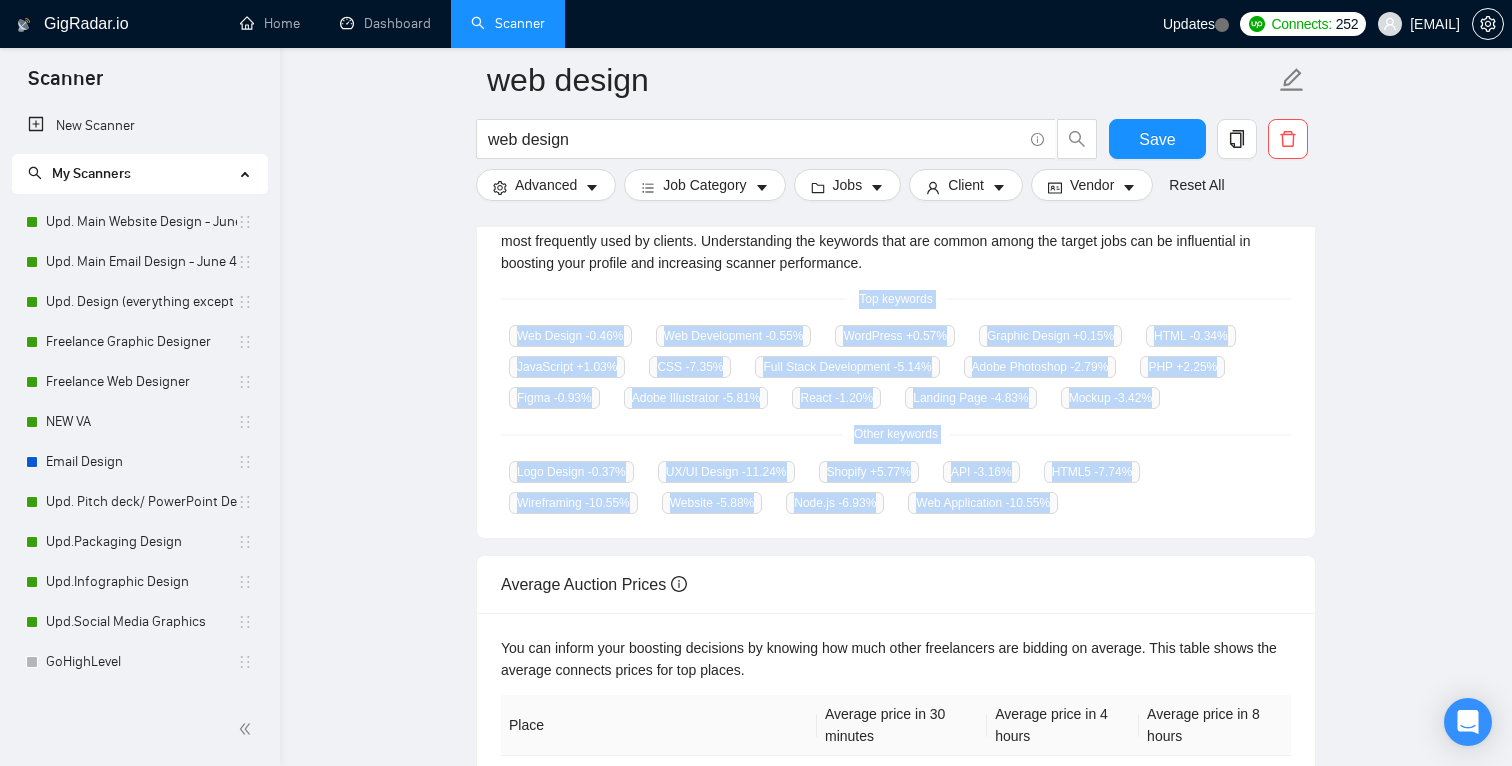 drag, startPoint x: 494, startPoint y: 279, endPoint x: 1287, endPoint y: 534, distance: 832.99097 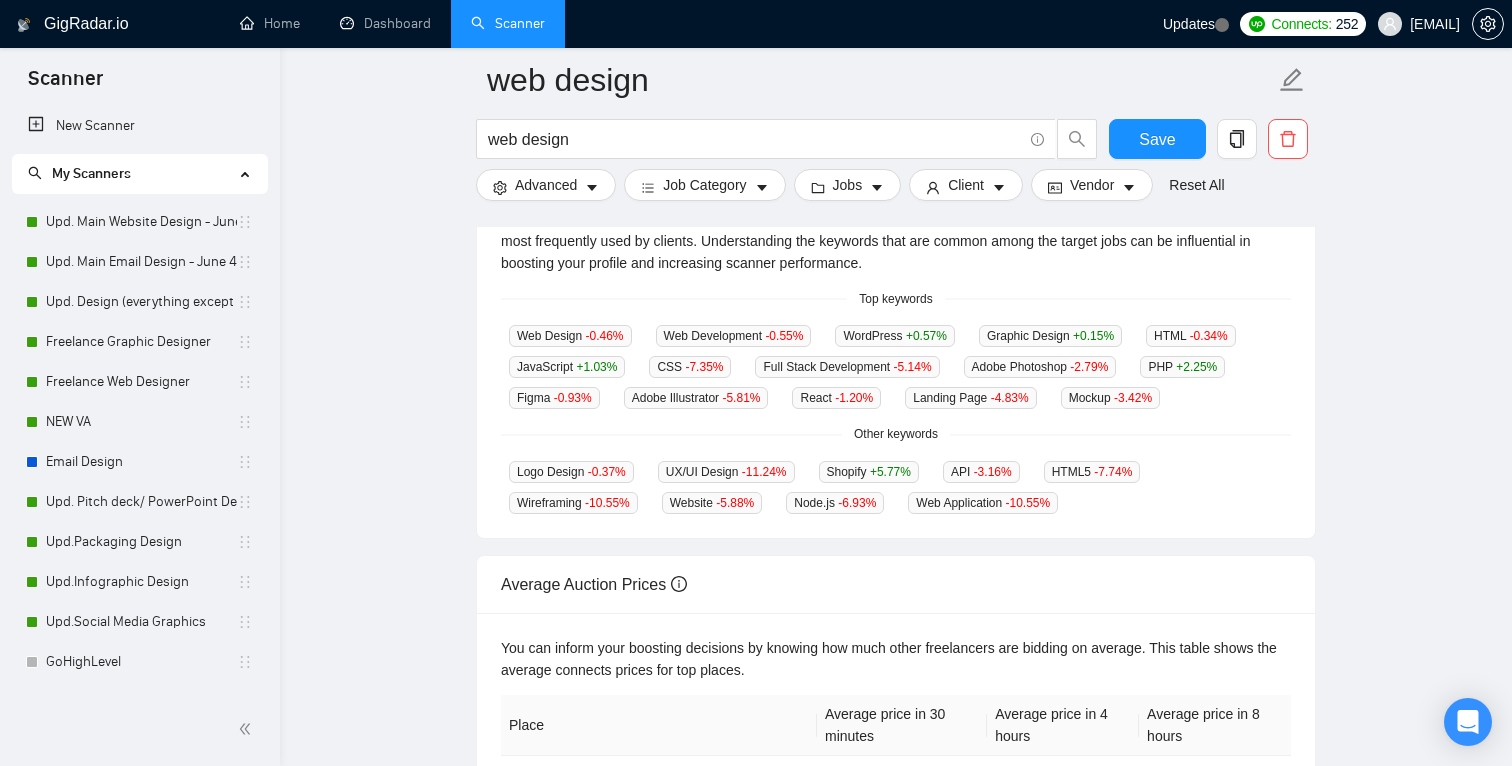 click on "Top Keywords GigRadar analyses the keywords used in the jobs found by this scanner to help you understand what kind of keywords are most frequently used by clients. Understanding the keywords that are common among the target jobs can be influential in boosting your profile and increasing scanner performance. Top keywords Web Design   -0.46 % Web Development   -0.55 % WordPress   +0.57 % Graphic Design   +0.15 % HTML   -0.34 % JavaScript   +1.03 % CSS   -7.35 % Full Stack Development   -5.14 % Adobe Photoshop   -2.79 % PHP   +2.25 % Figma   -0.93 % Adobe Illustrator   -5.81 % React   -1.20 % Landing Page   -4.83 % Mockup   -3.42 % Other keywords Logo Design   -0.37 % UX/UI Design   -11.24 % Shopify   +5.77 % API   -3.16 % HTML5   -7.74 % Wireframing   -10.55 % Website   -5.88 % Node.js   -6.93 % Web Application   -10.55 %" at bounding box center [896, 332] 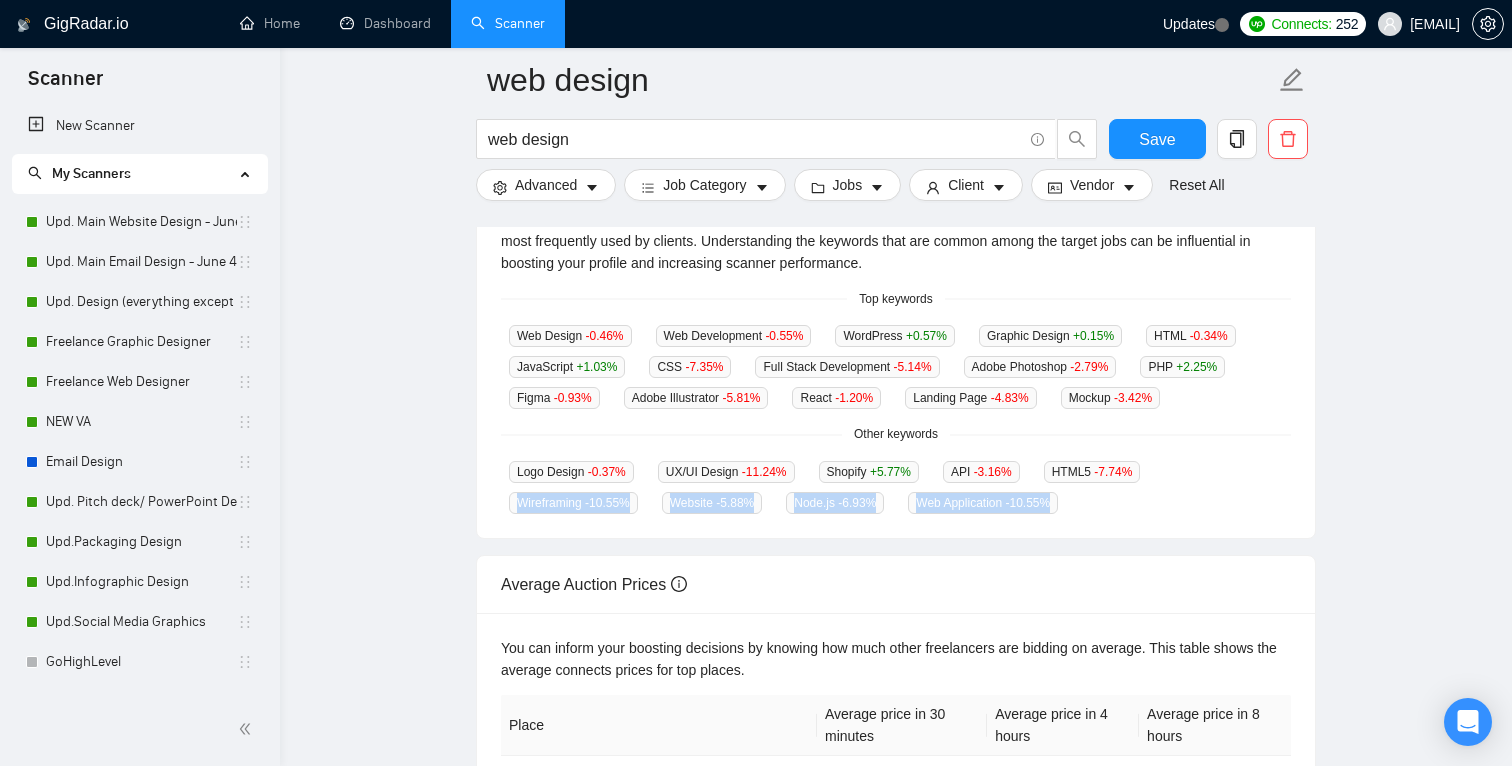 drag, startPoint x: 1380, startPoint y: 517, endPoint x: 1112, endPoint y: 481, distance: 270.4071 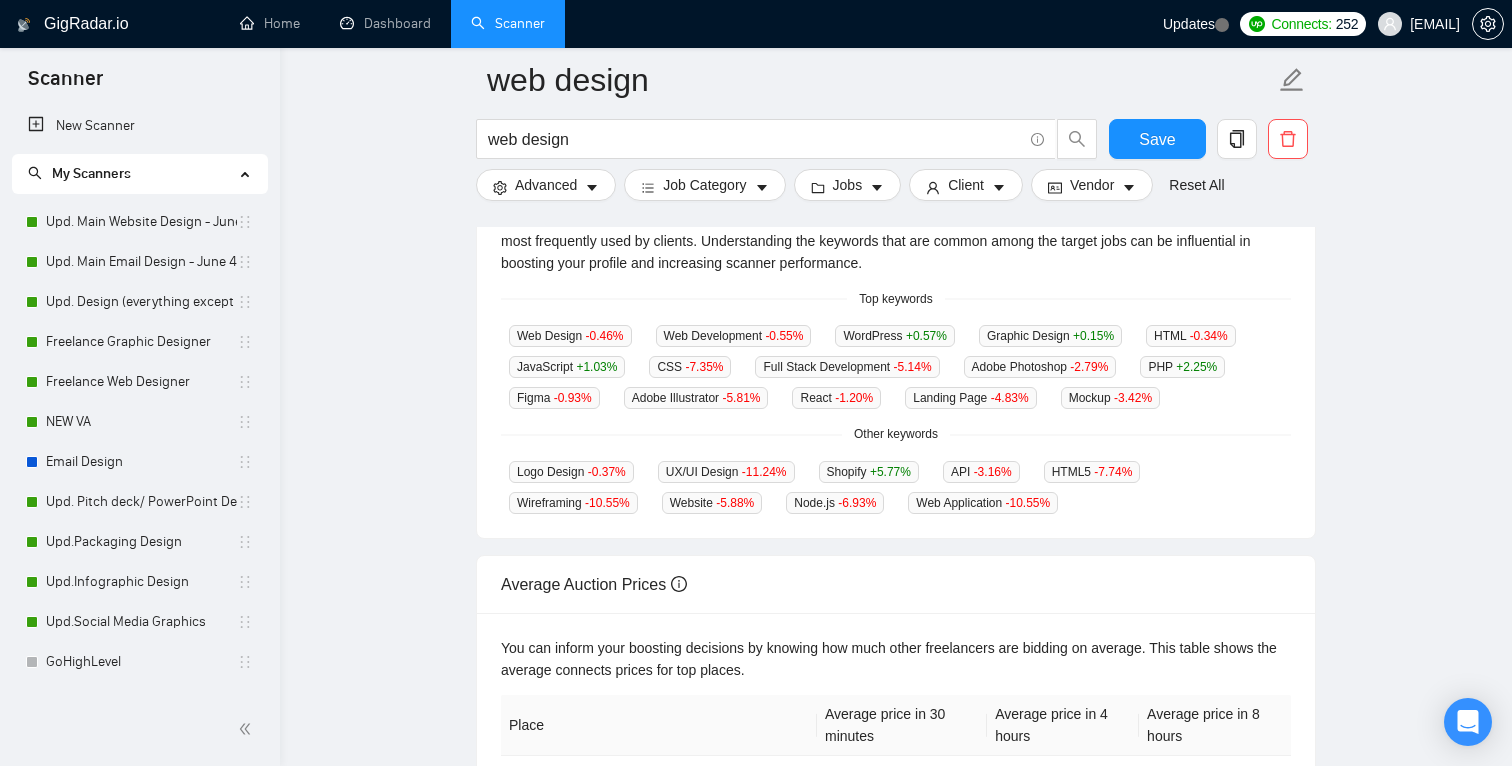 click on "web design web design Save Advanced   Job Category   Jobs   Client   Vendor   Reset All Preview Results Insights NEW Alerts Auto Bidder Jobs over 12 months 99,851   Average Per Month: 8321 Connects prices over 12 months 13.44   Last month's average: 13.67 Top Keywords GigRadar analyses the keywords used in the jobs found by this scanner to help you understand what kind of keywords are most frequently used by clients. Understanding the keywords that are common among the target jobs can be influential in boosting your profile and increasing scanner performance. Top keywords Web Design   -0.46 % Web Development   -0.55 % WordPress   +0.57 % Graphic Design   +0.15 % HTML   -0.34 % JavaScript   +1.03 % CSS   -7.35 % Full Stack Development   -5.14 % Adobe Photoshop   -2.79 % PHP   +2.25 % Figma   -0.93 % Adobe Illustrator   -5.81 % React   -1.20 % Landing Page   -4.83 % Mockup   -3.42 % Other keywords Logo Design   -0.37 % UX/UI Design   -11.24 % Shopify   +5.77 % API   -3.16 % HTML5   -7.74 % Wireframing   -10.55" at bounding box center (896, 274) 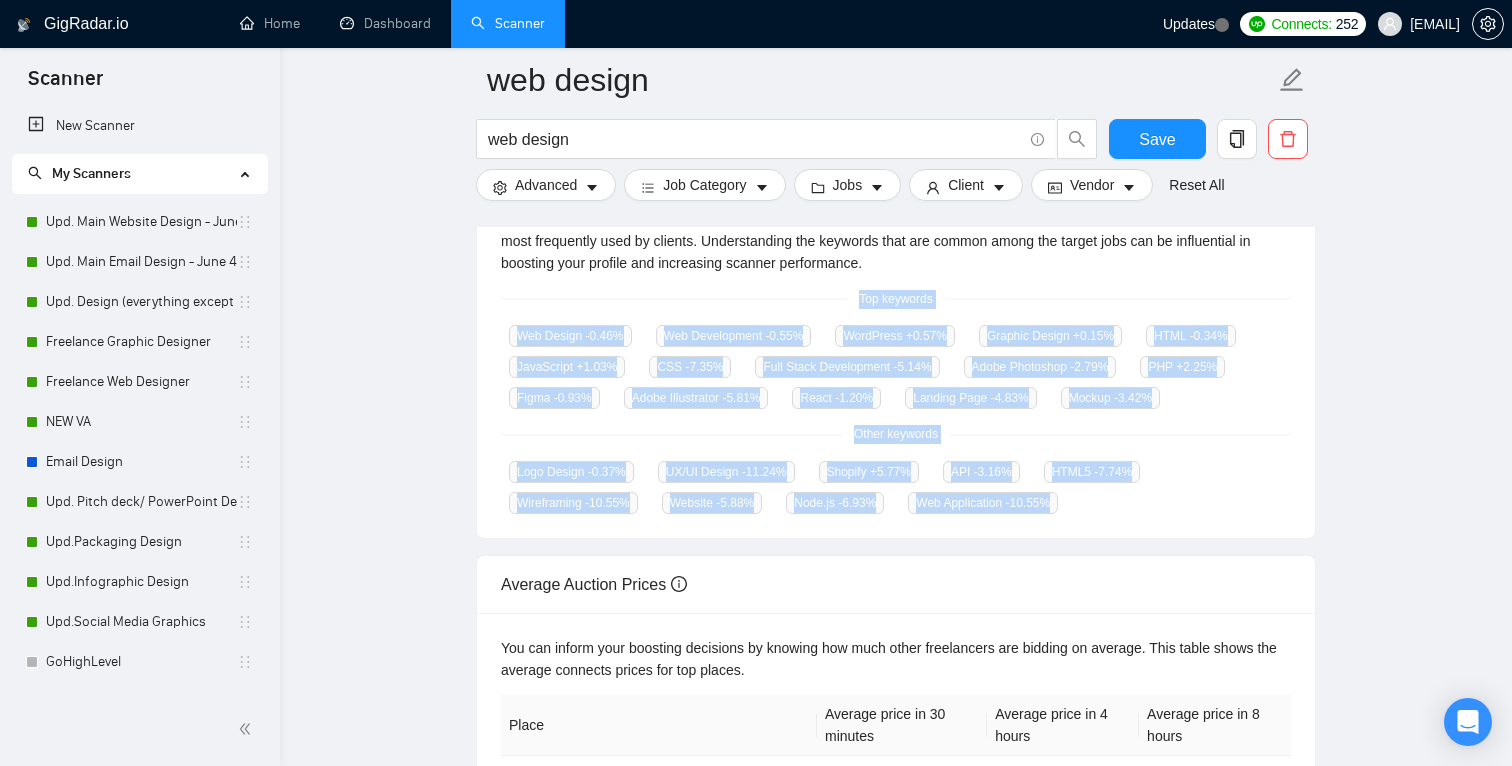 drag, startPoint x: 1349, startPoint y: 515, endPoint x: 537, endPoint y: 294, distance: 841.5373 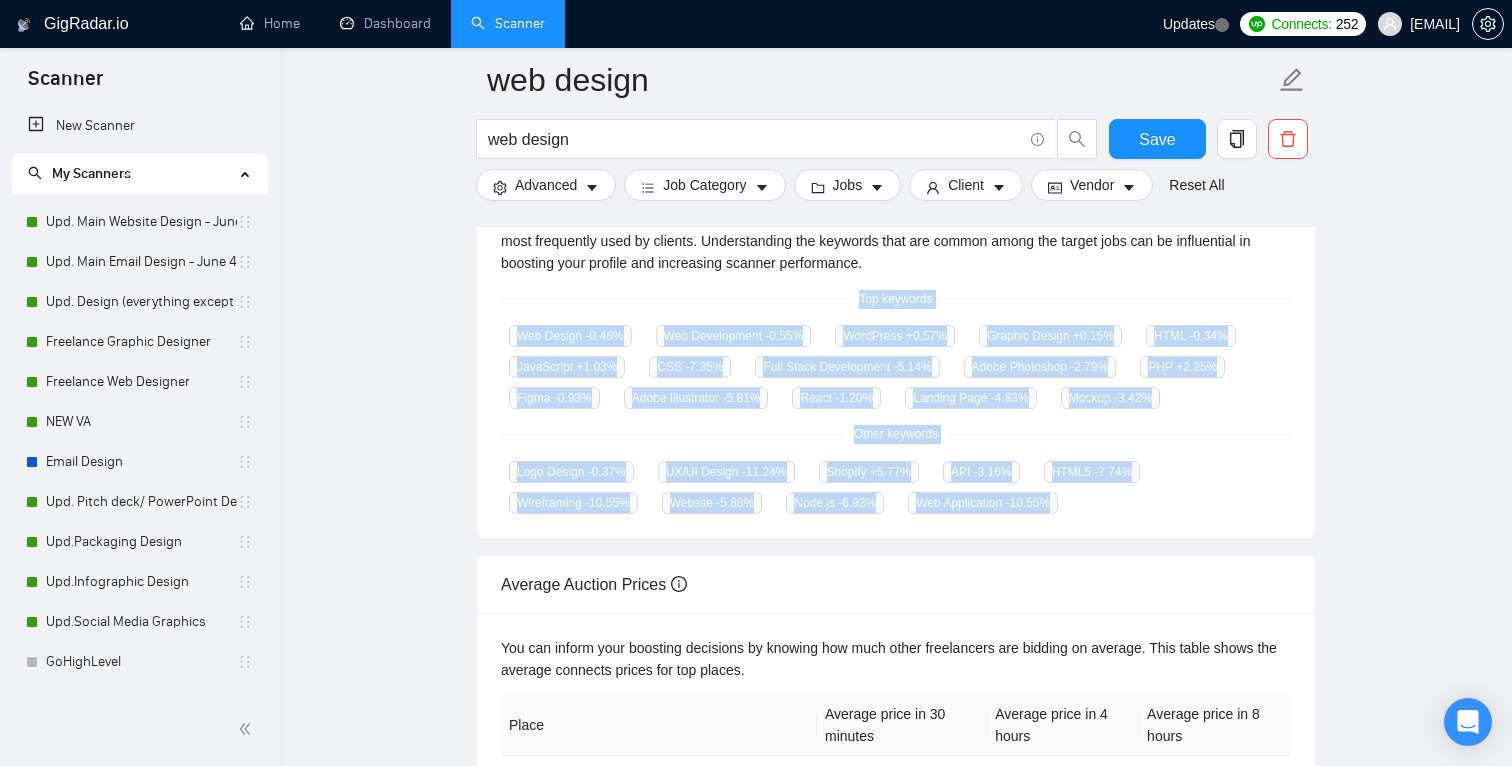 click on "GigRadar.io Home Dashboard Scanner Updates
Connects: 252 [EMAIL] web design web design Save Advanced   Job Category   Jobs   Client   Vendor   Reset All Preview Results Insights NEW Alerts Auto Bidder Jobs over 12 months 99,851   Average Per Month: 8321 Connects prices over 12 months 13.44   Last month's average: 13.67 Top Keywords GigRadar analyses the keywords used in the jobs found by this scanner to help you understand what kind of keywords are most frequently used by clients. Understanding the keywords that are common among the target jobs can be influential in boosting your profile and increasing scanner performance. Top keywords Web Design   -0.46 % Web Development   -0.55 % WordPress   +0.57 % Graphic Design   +0.15 % HTML   -0.34 % JavaScript   +1.03 % CSS   -7.35 % Full Stack Development   -5.14 % Adobe Photoshop   -2.79 % PHP   +2.25 % Figma   -0.93 % Adobe Illustrator   -5.81 % React   -1.20 % Landing Page   -4.83 % Mockup   %" at bounding box center (896, 311) 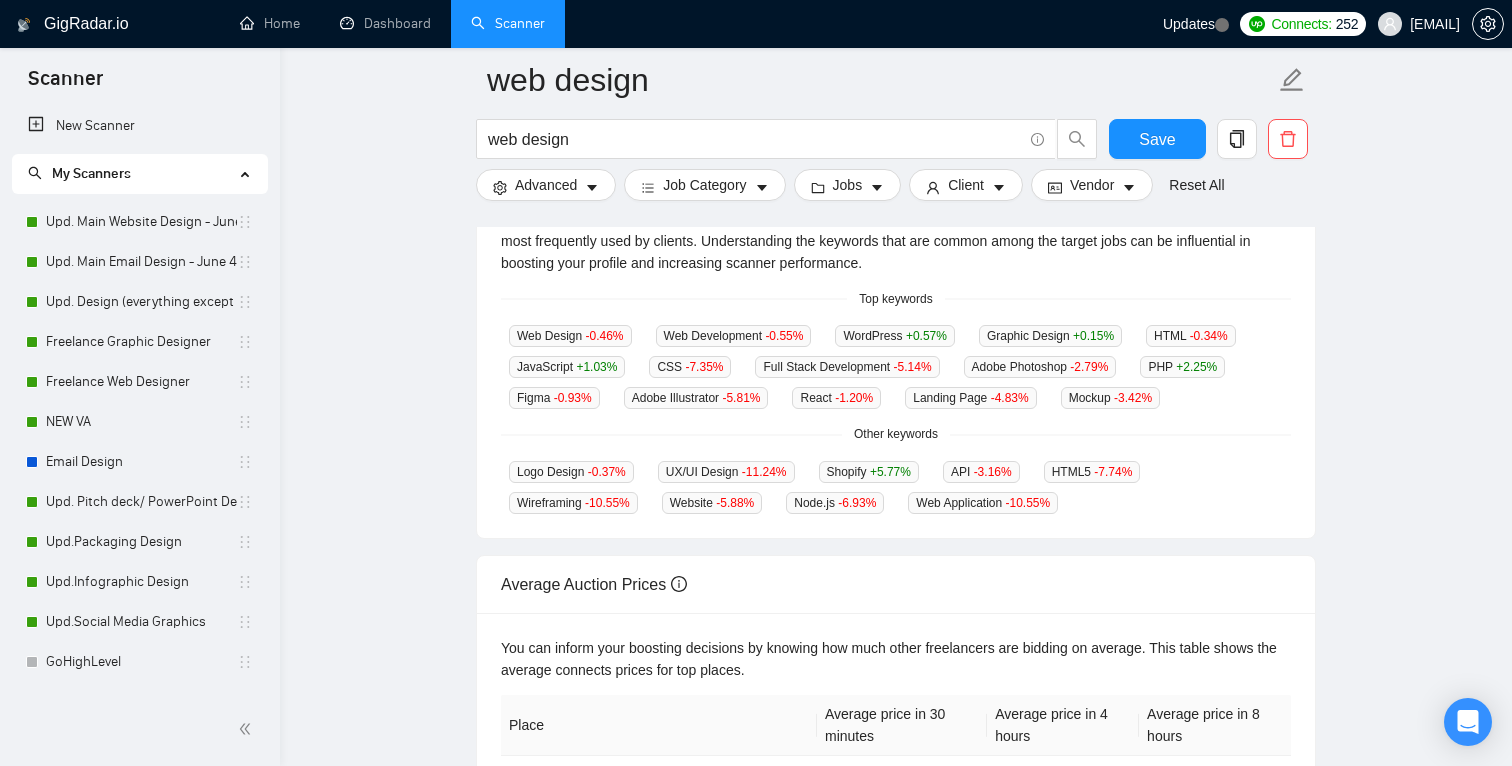 scroll, scrollTop: 433, scrollLeft: 0, axis: vertical 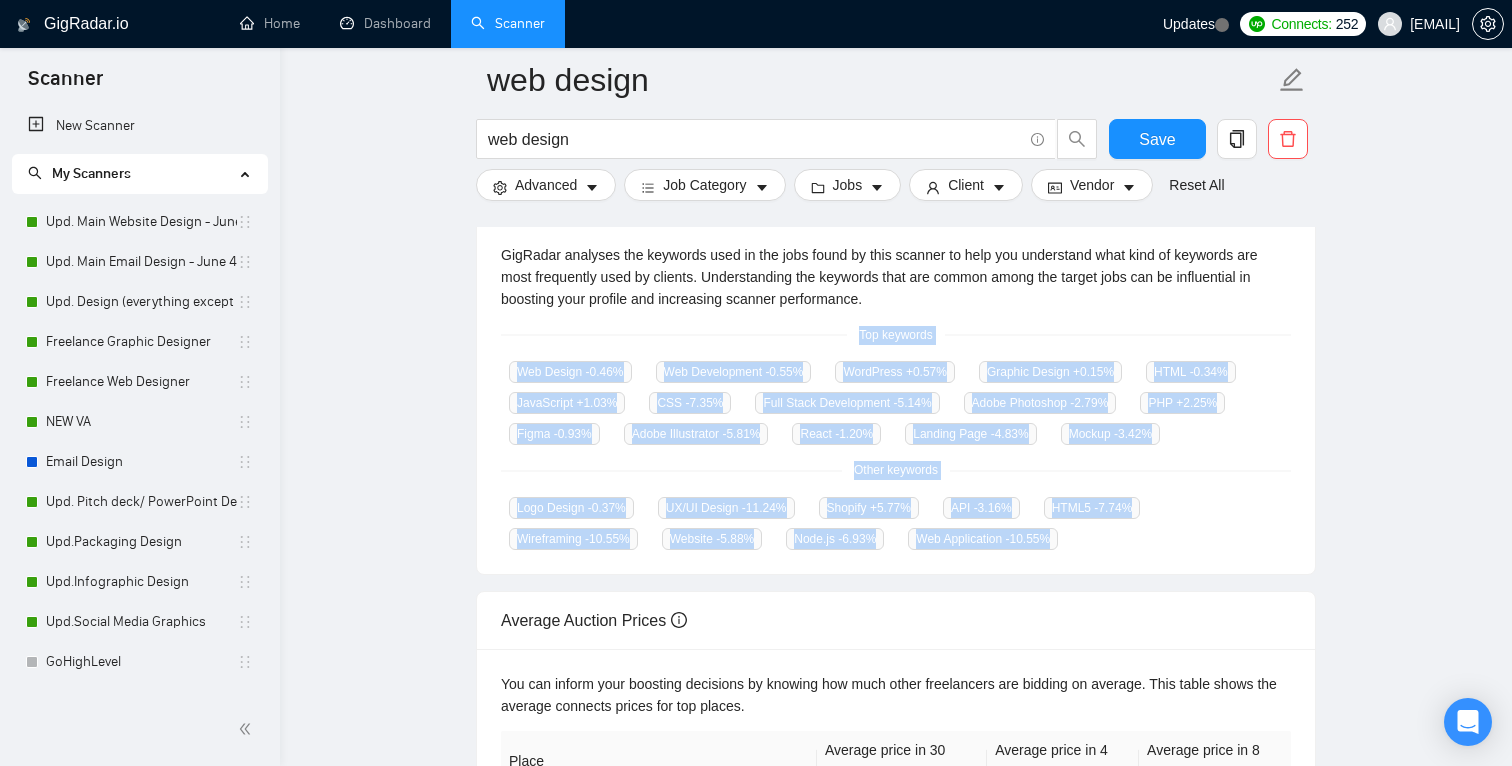 drag, startPoint x: 1306, startPoint y: 537, endPoint x: 571, endPoint y: 341, distance: 760.6846 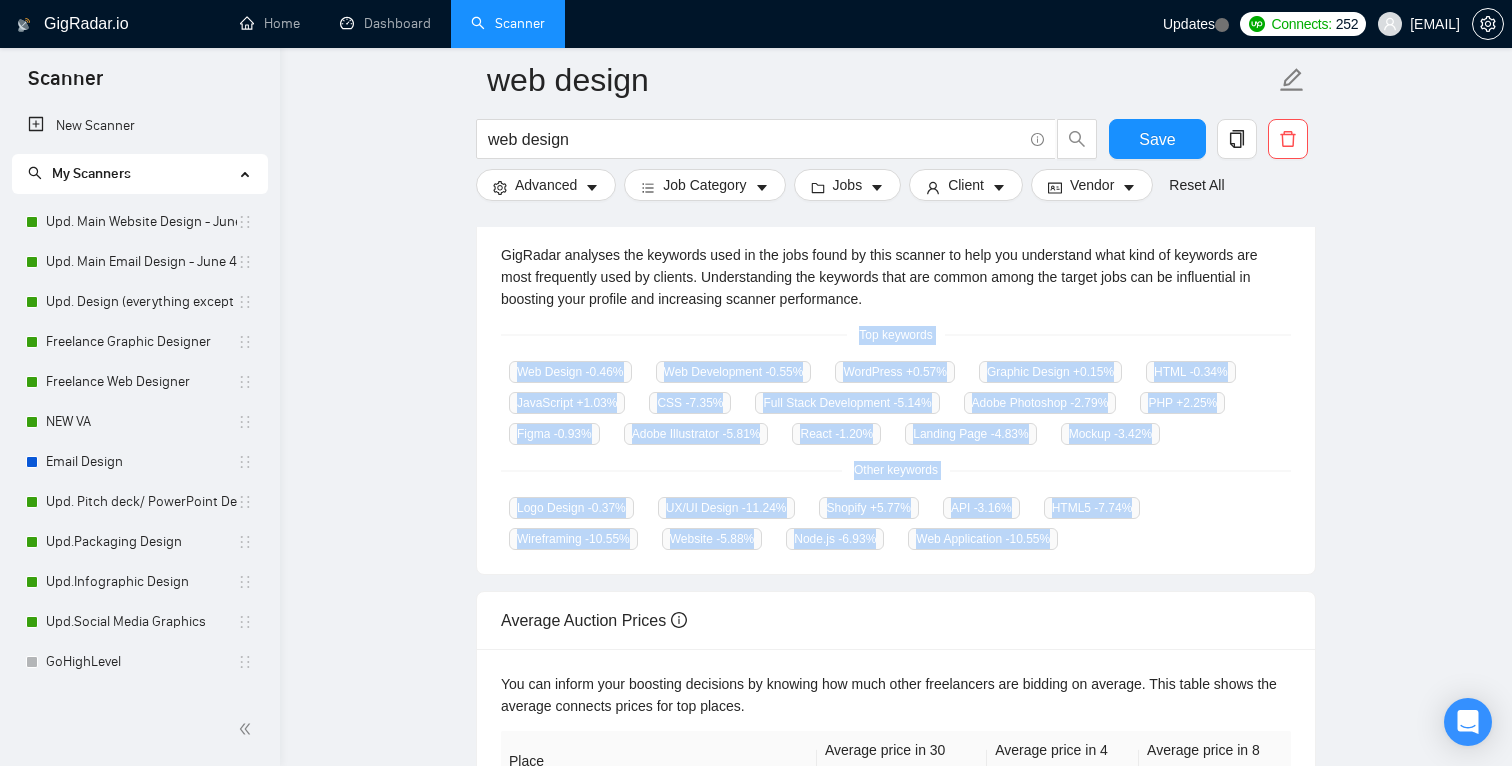 click on "web design web design Save Advanced   Job Category   Jobs   Client   Vendor   Reset All Preview Results Insights NEW Alerts Auto Bidder Jobs over 12 months 99,851   Average Per Month: 8321 Connects prices over 12 months 13.44   Last month's average: 13.67 Top Keywords GigRadar analyses the keywords used in the jobs found by this scanner to help you understand what kind of keywords are most frequently used by clients. Understanding the keywords that are common among the target jobs can be influential in boosting your profile and increasing scanner performance. Top keywords Web Design   -0.46 % Web Development   -0.55 % WordPress   +0.57 % Graphic Design   +0.15 % HTML   -0.34 % JavaScript   +1.03 % CSS   -7.35 % Full Stack Development   -5.14 % Adobe Photoshop   -2.79 % PHP   +2.25 % Figma   -0.93 % Adobe Illustrator   -5.81 % React   -1.20 % Landing Page   -4.83 % Mockup   -3.42 % Other keywords Logo Design   -0.37 % UX/UI Design   -11.24 % Shopify   +5.77 % API   -3.16 % HTML5   -7.74 % Wireframing   -10.55" at bounding box center [896, 310] 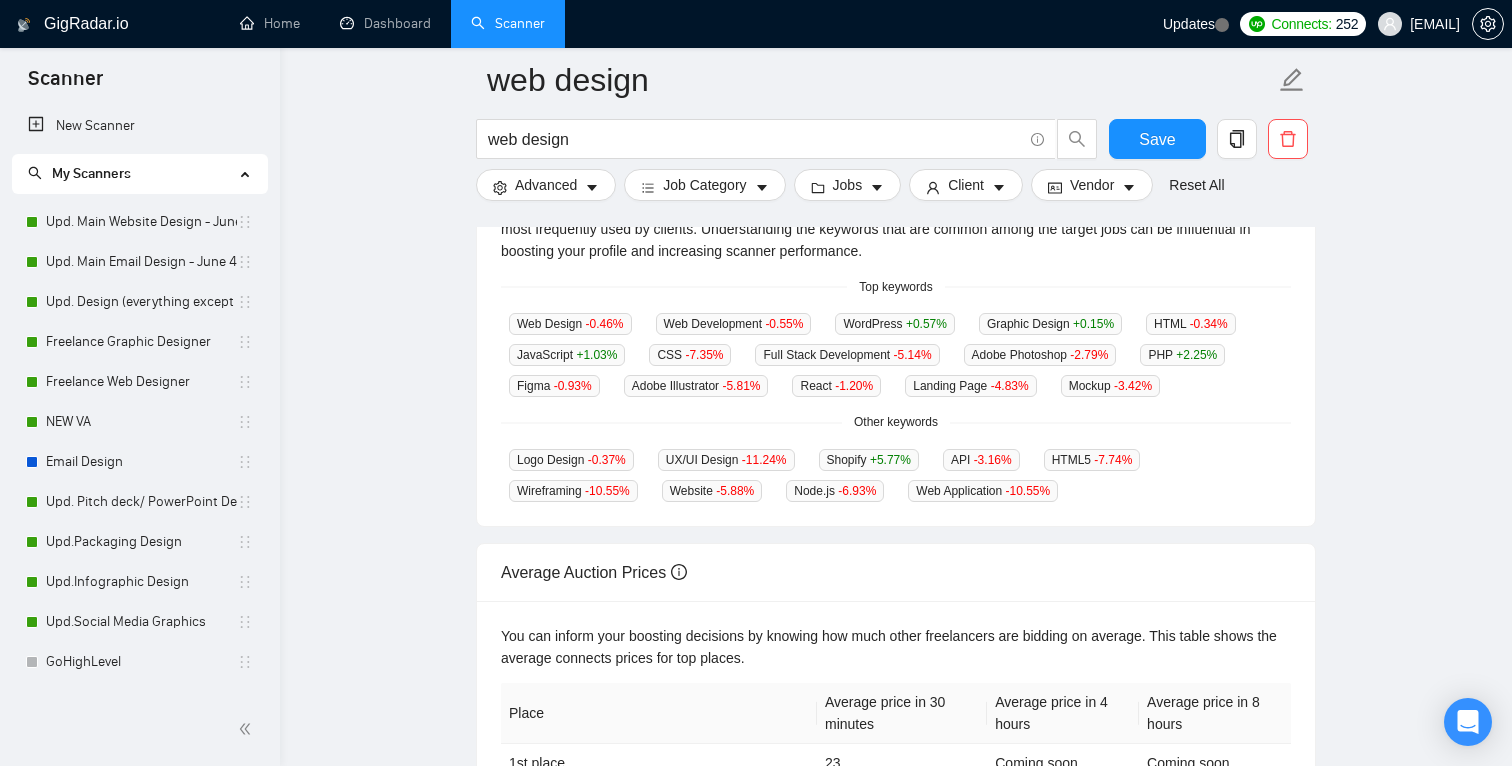 scroll, scrollTop: 413, scrollLeft: 0, axis: vertical 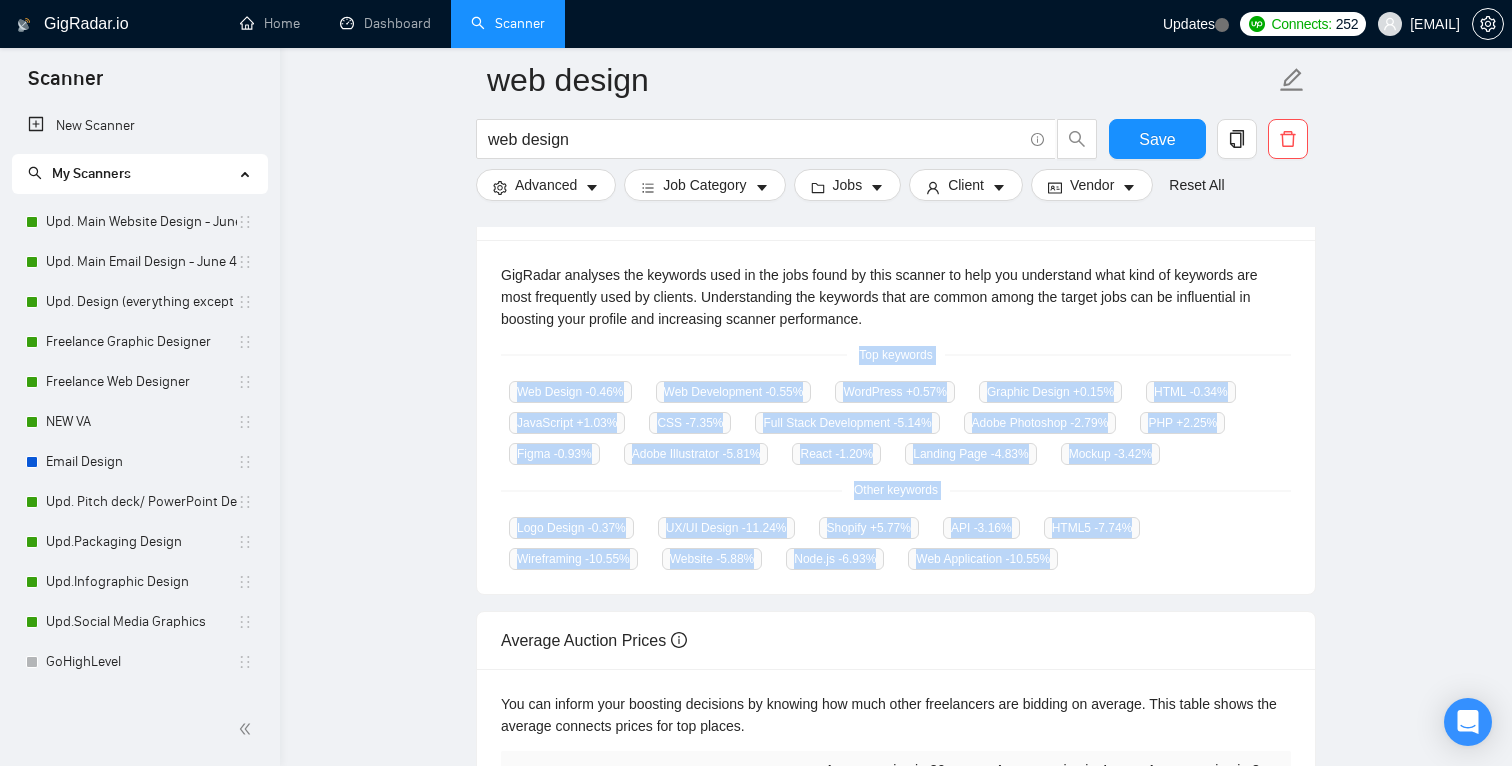drag, startPoint x: 1336, startPoint y: 555, endPoint x: 532, endPoint y: 356, distance: 828.2614 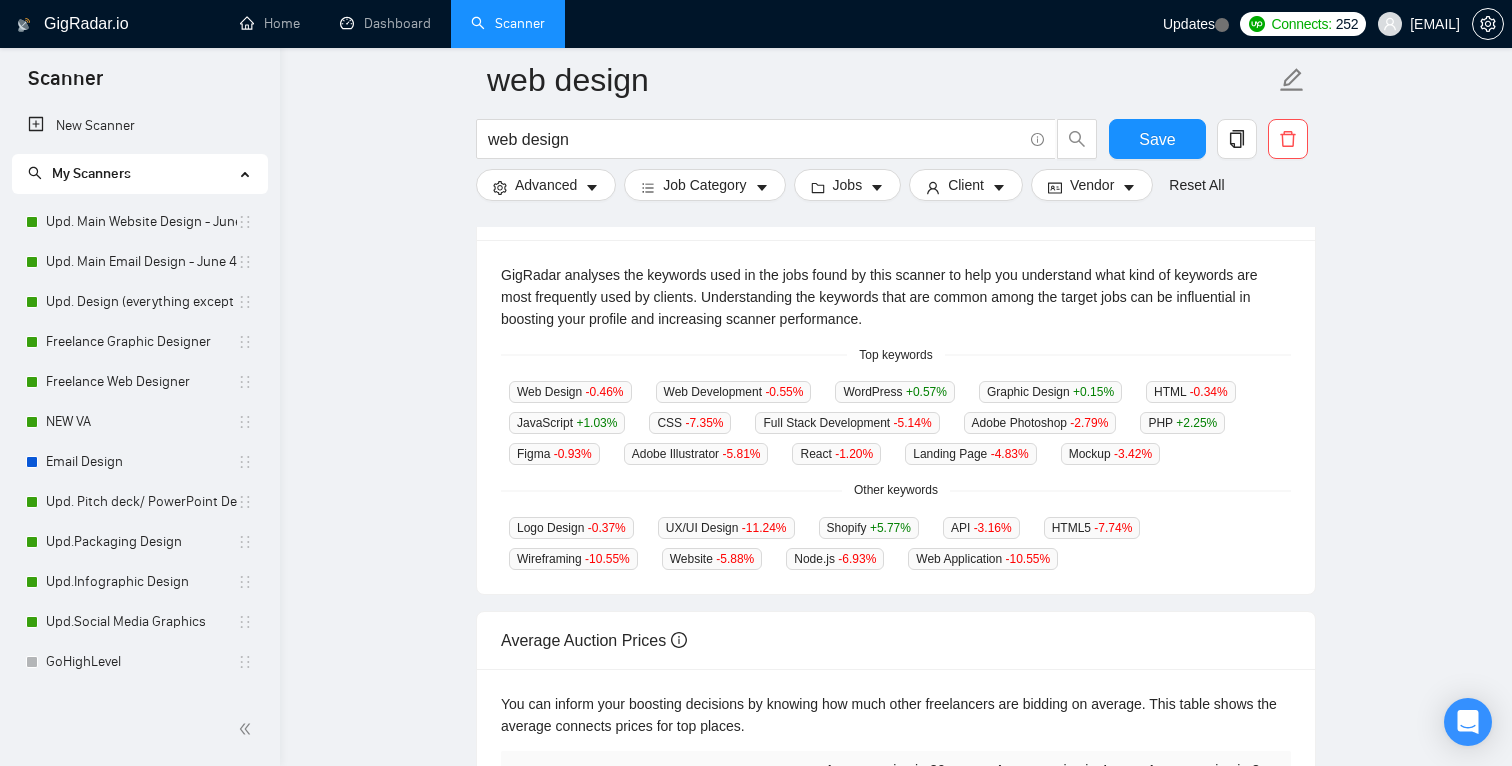 click on "web design web design Save Advanced   Job Category   Jobs   Client   Vendor   Reset All Preview Results Insights NEW Alerts Auto Bidder Jobs over 12 months 99,851   Average Per Month: 8321 Connects prices over 12 months 13.44   Last month's average: 13.67 Top Keywords GigRadar analyses the keywords used in the jobs found by this scanner to help you understand what kind of keywords are most frequently used by clients. Understanding the keywords that are common among the target jobs can be influential in boosting your profile and increasing scanner performance. Top keywords Web Design   -0.46 % Web Development   -0.55 % WordPress   +0.57 % Graphic Design   +0.15 % HTML   -0.34 % JavaScript   +1.03 % CSS   -7.35 % Full Stack Development   -5.14 % Adobe Photoshop   -2.79 % PHP   +2.25 % Figma   -0.93 % Adobe Illustrator   -5.81 % React   -1.20 % Landing Page   -4.83 % Mockup   -3.42 % Other keywords Logo Design   -0.37 % UX/UI Design   -11.24 % Shopify   +5.77 % API   -3.16 % HTML5   -7.74 % Wireframing   -10.55" at bounding box center [896, 330] 